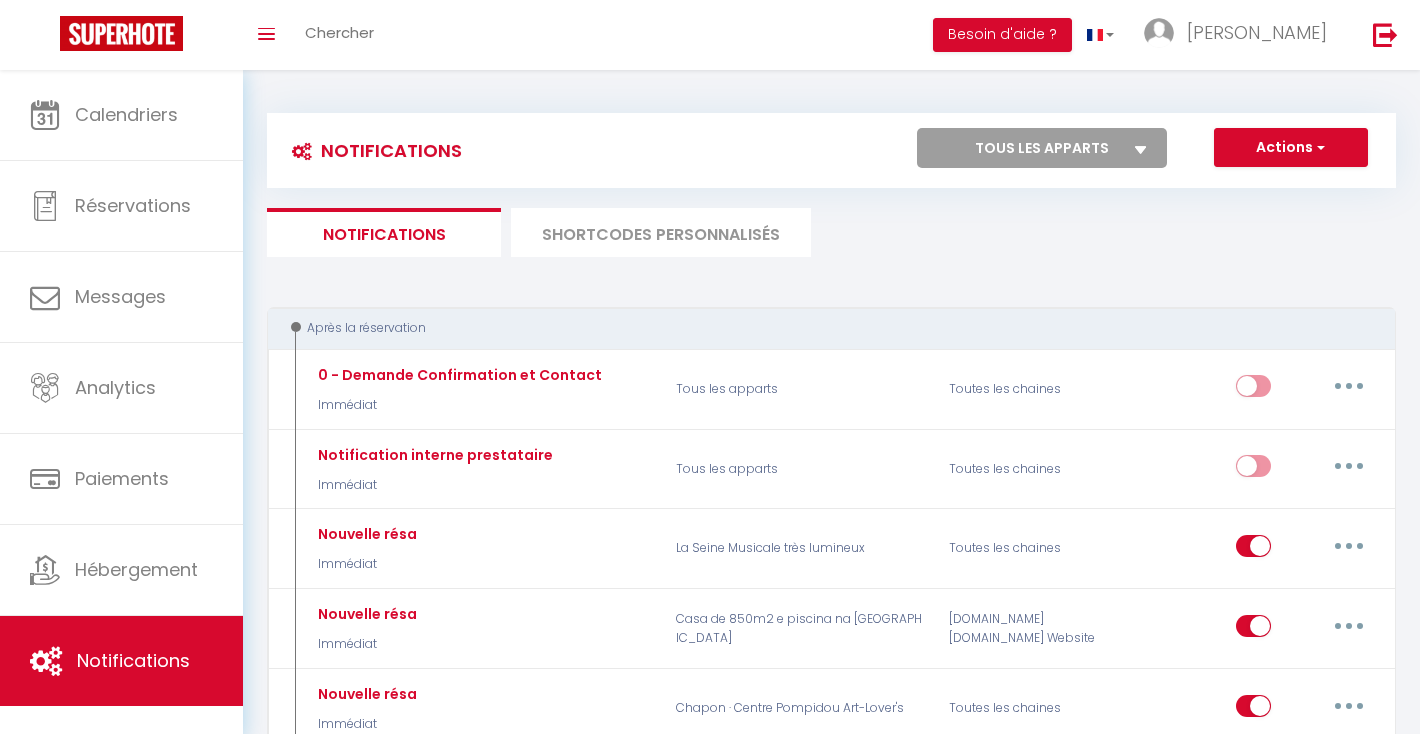 scroll, scrollTop: 0, scrollLeft: 0, axis: both 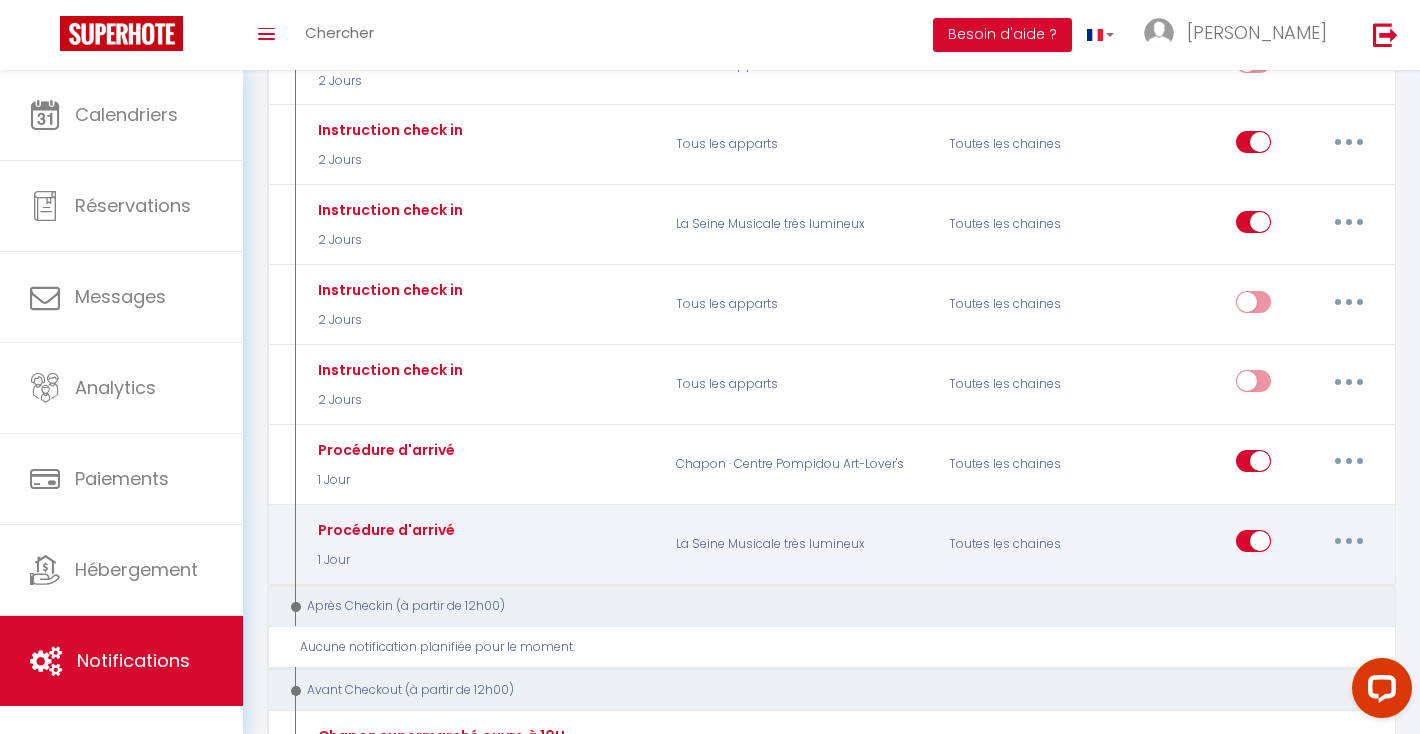 click at bounding box center [1349, 541] 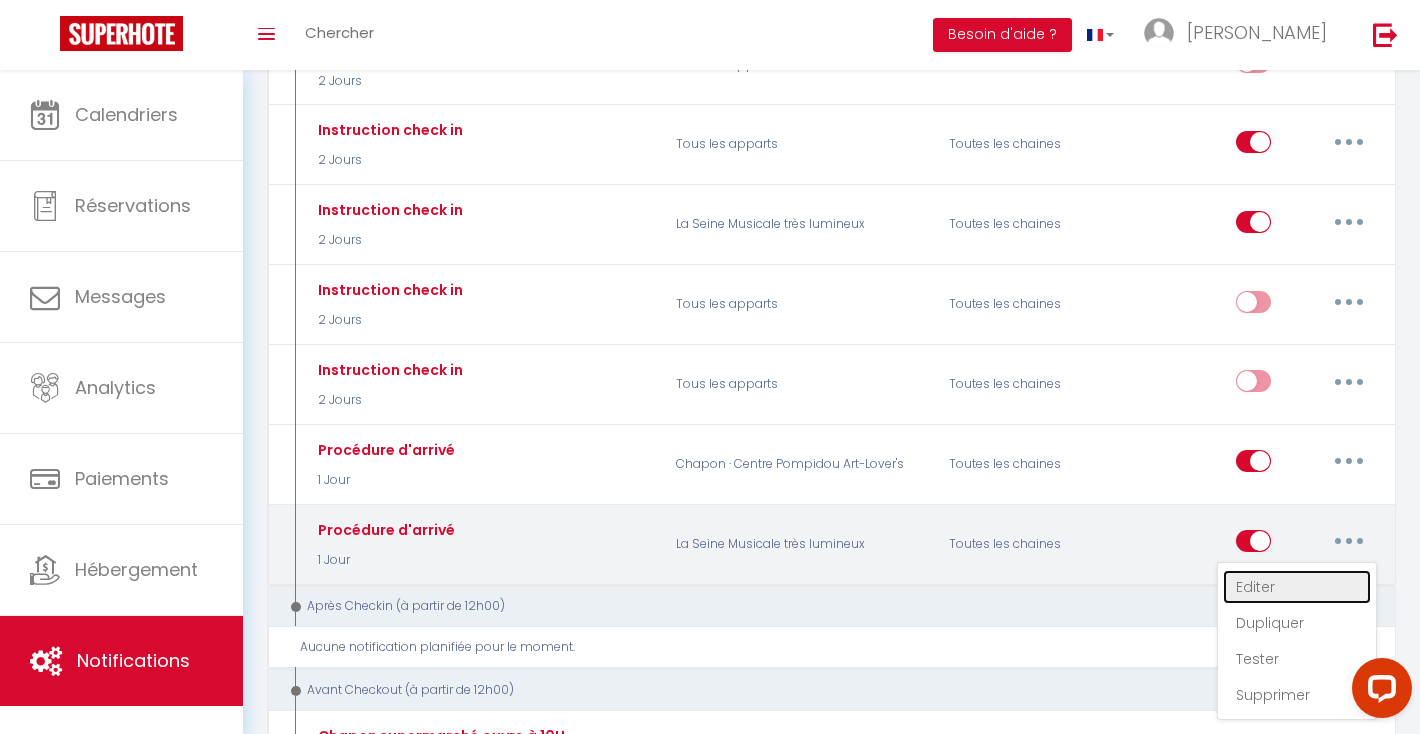click on "Editer" at bounding box center (1297, 587) 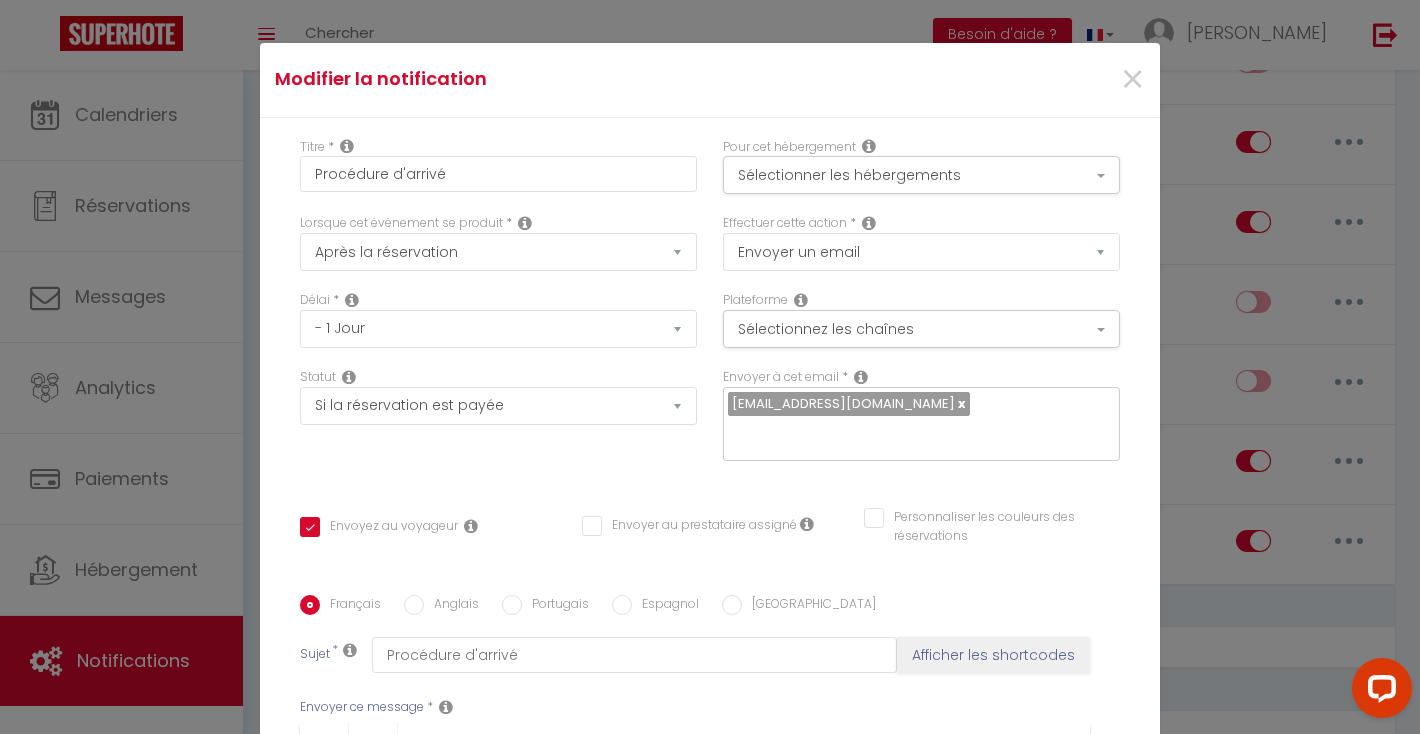 scroll, scrollTop: 0, scrollLeft: 0, axis: both 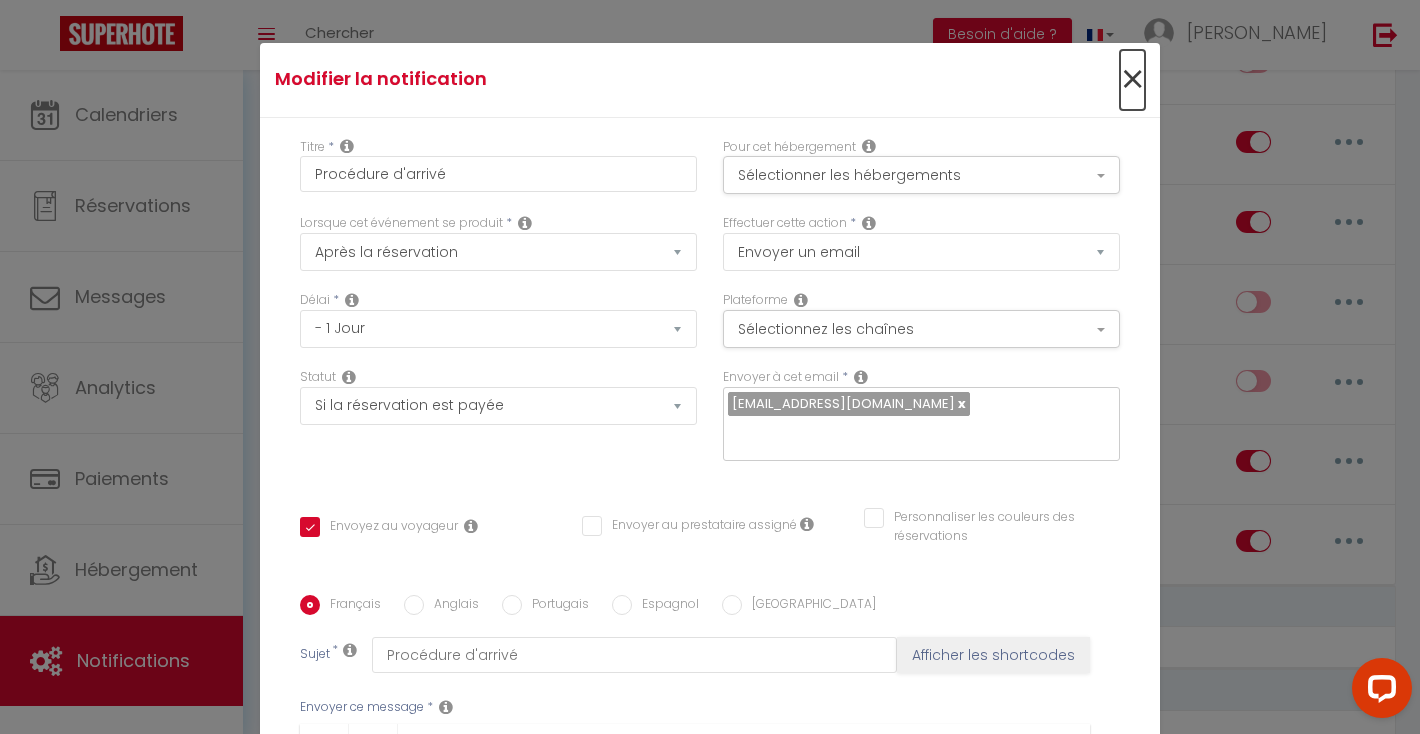 click on "×" at bounding box center (1132, 80) 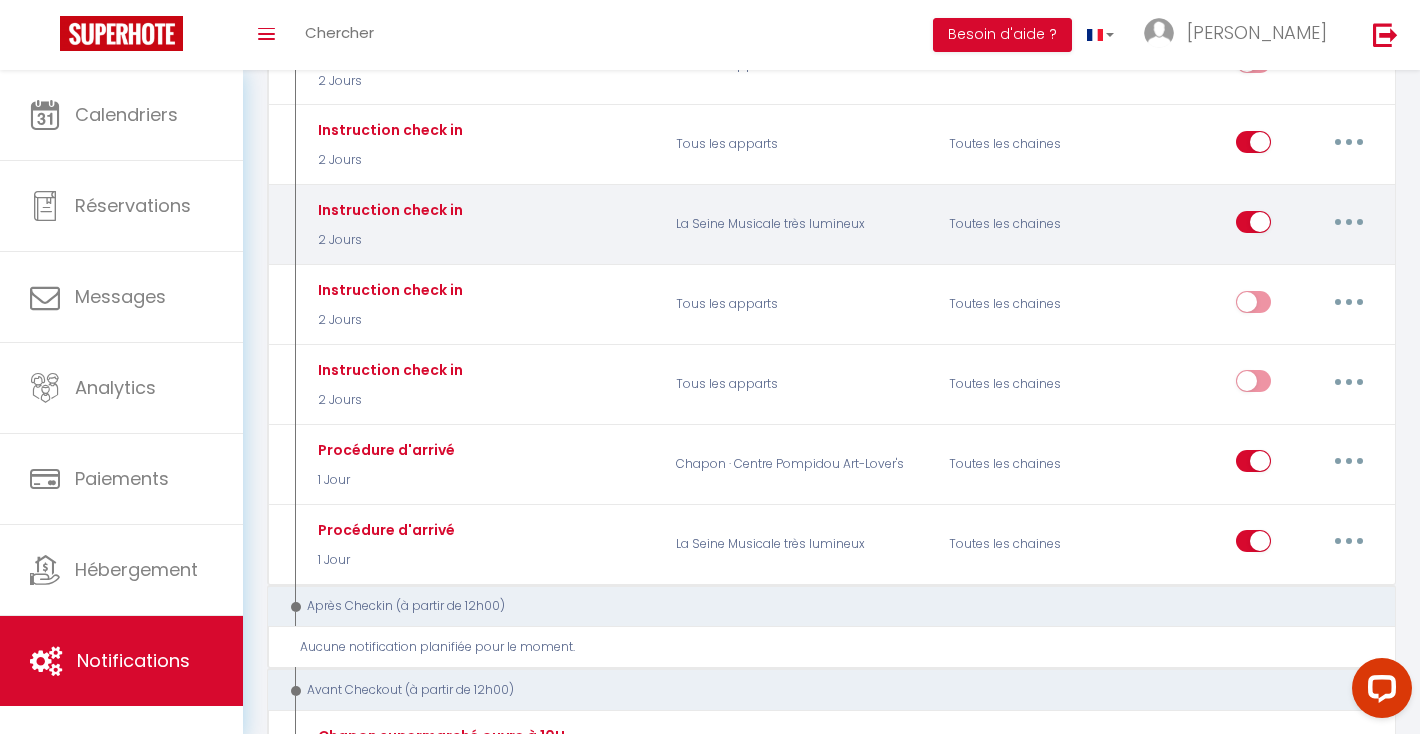 click at bounding box center [1349, 222] 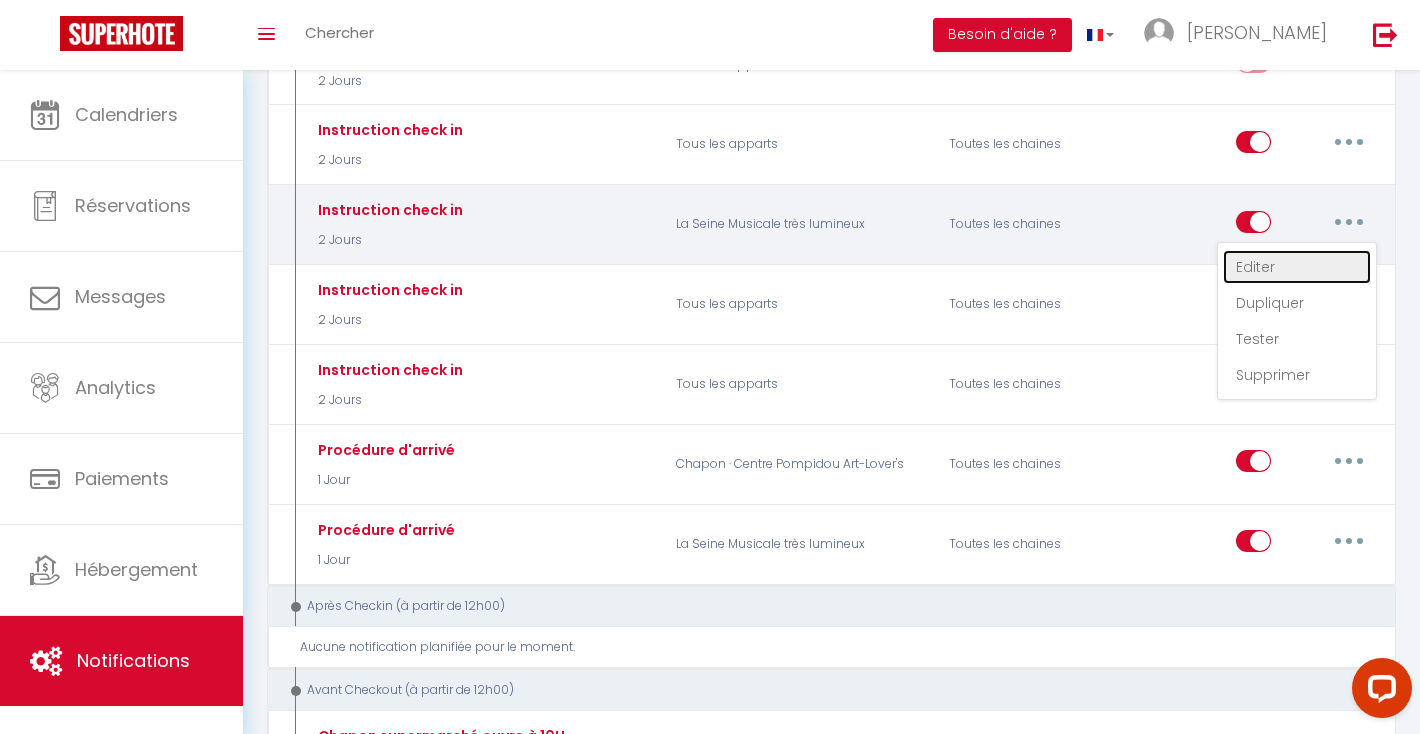 click on "Editer" at bounding box center (1297, 267) 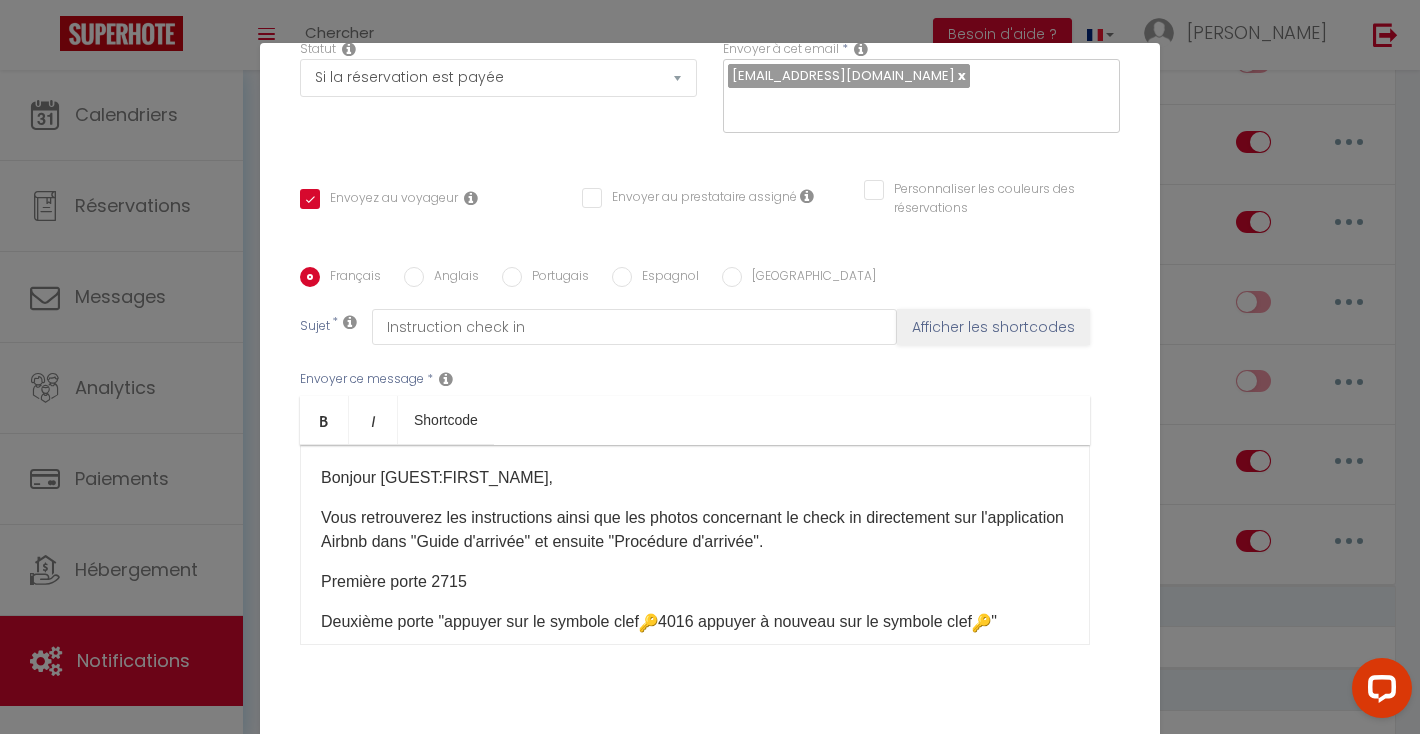 scroll, scrollTop: 331, scrollLeft: 0, axis: vertical 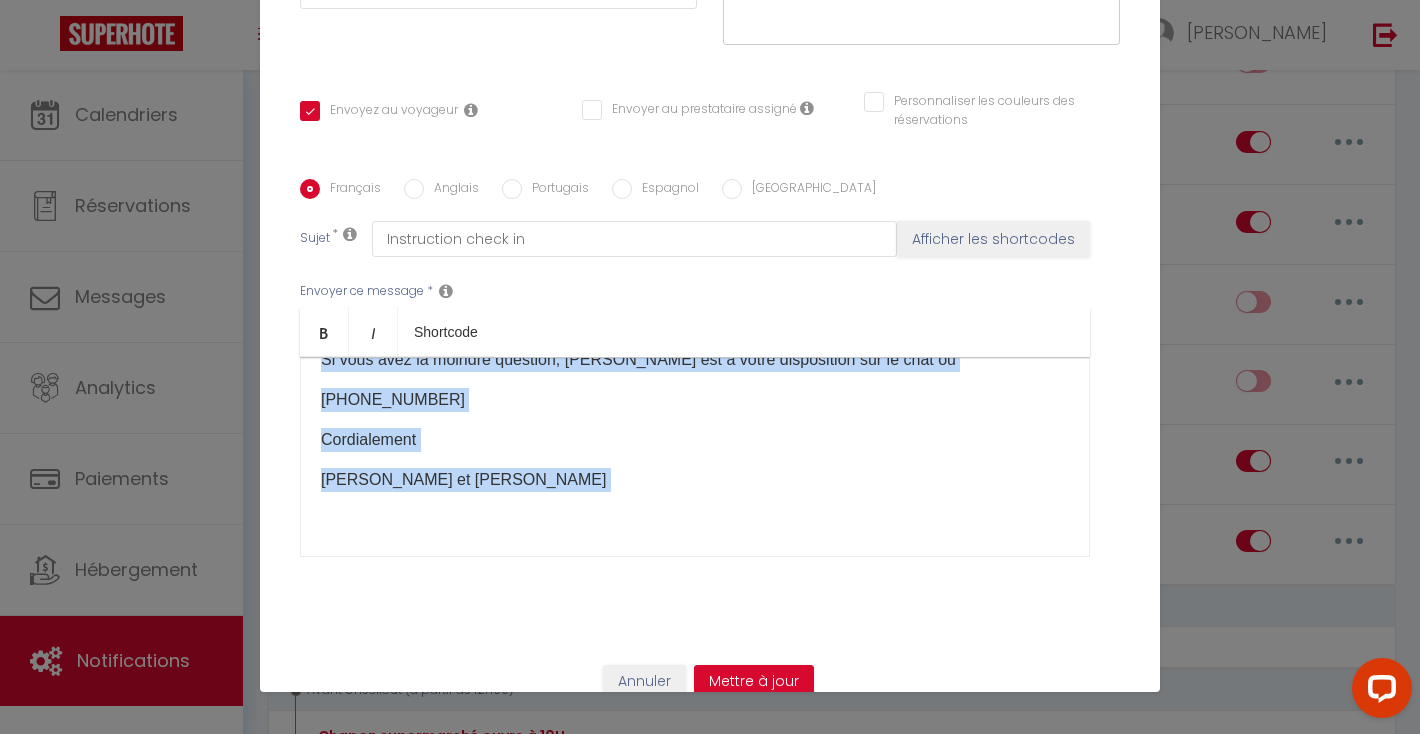 drag, startPoint x: 323, startPoint y: 401, endPoint x: 727, endPoint y: 584, distance: 443.51437 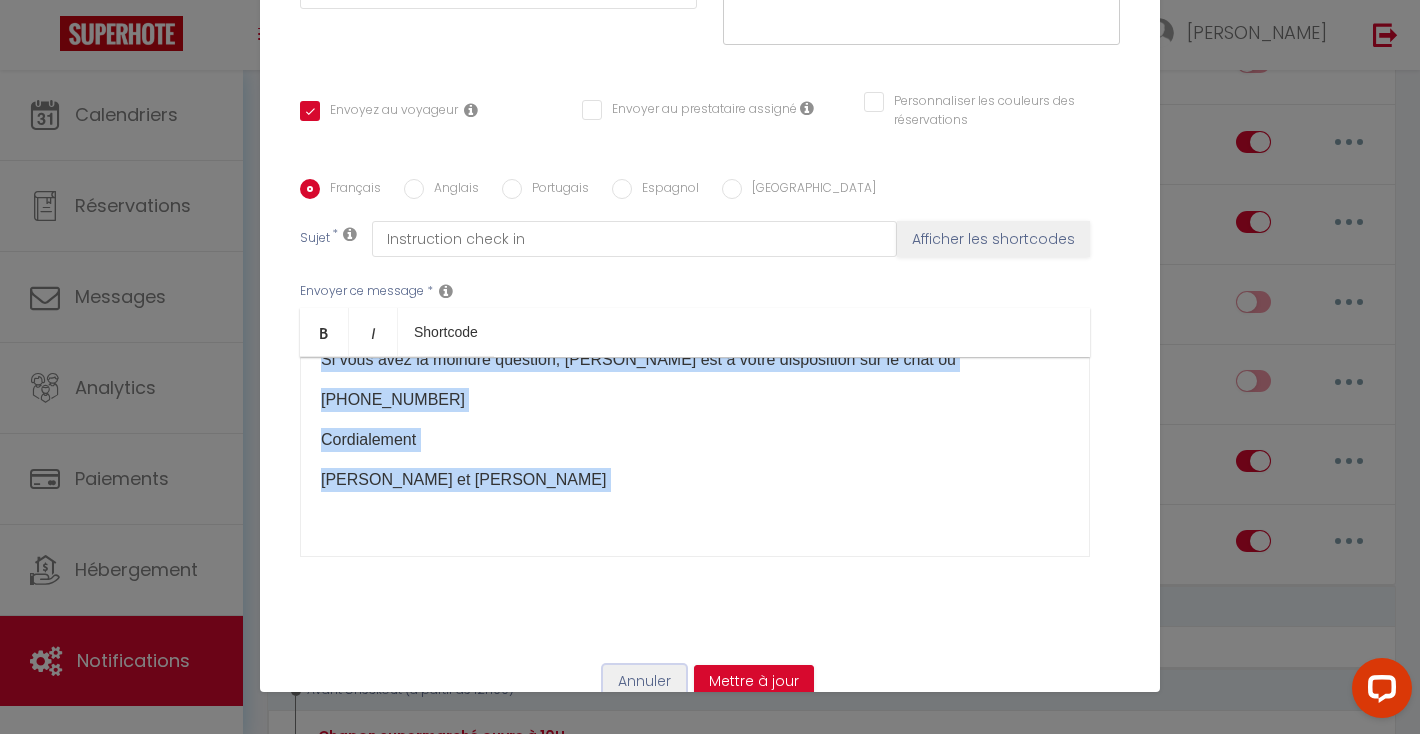 click on "Annuler" at bounding box center (644, 682) 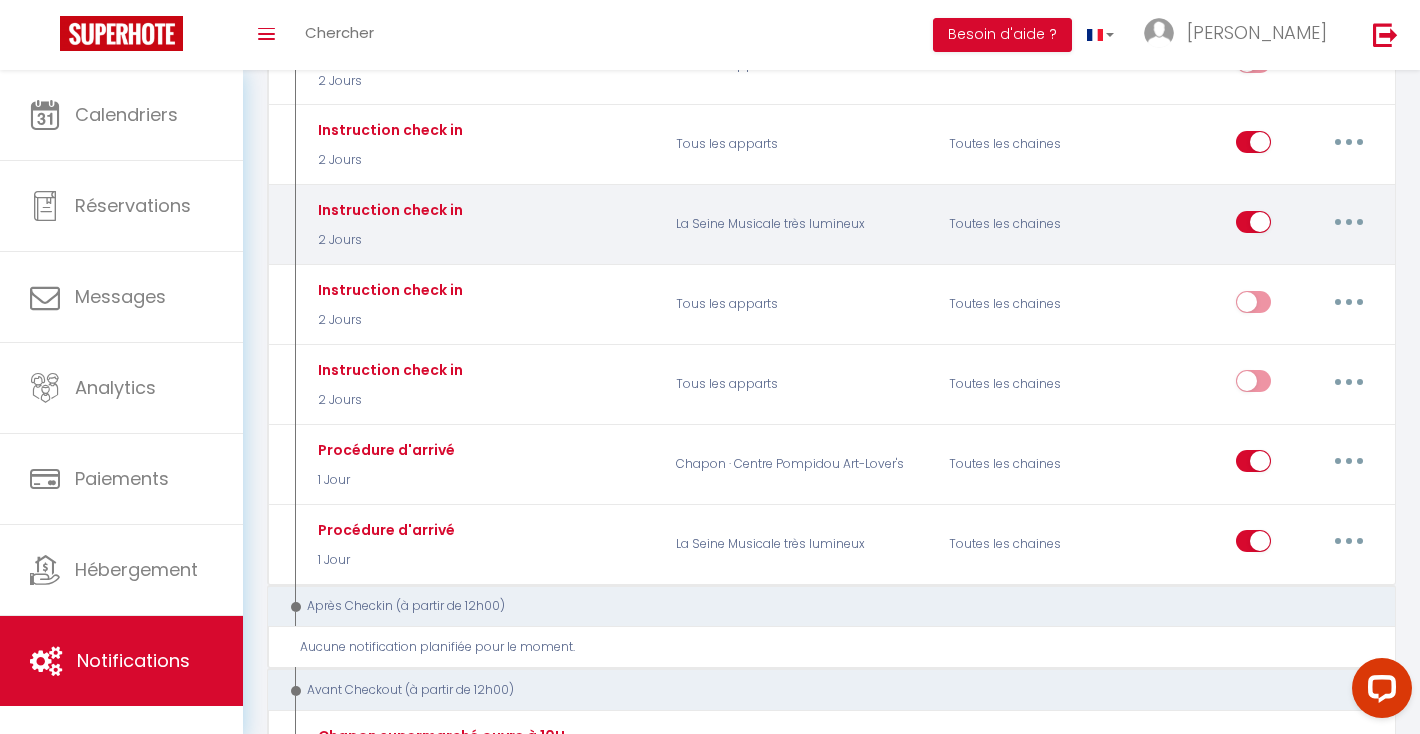 click at bounding box center (1349, 222) 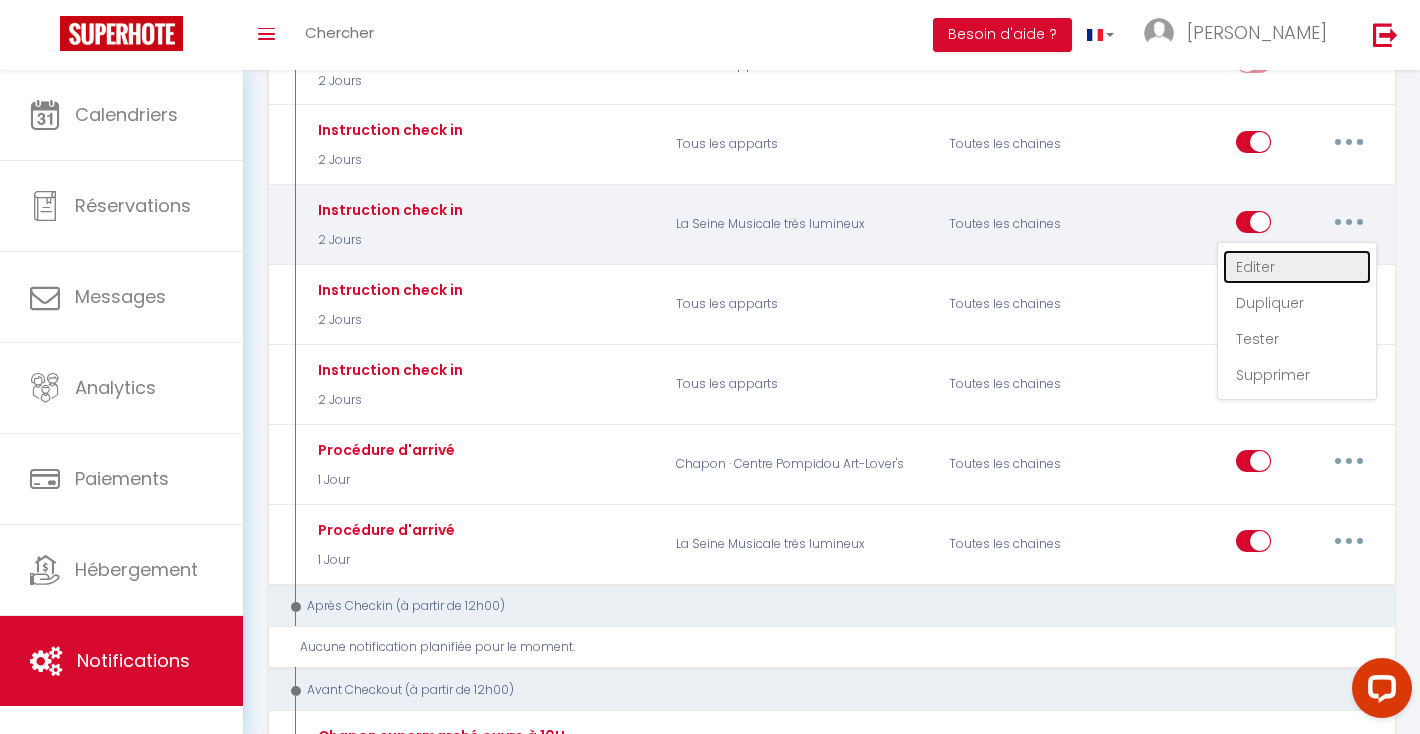 click on "Editer" at bounding box center [1297, 267] 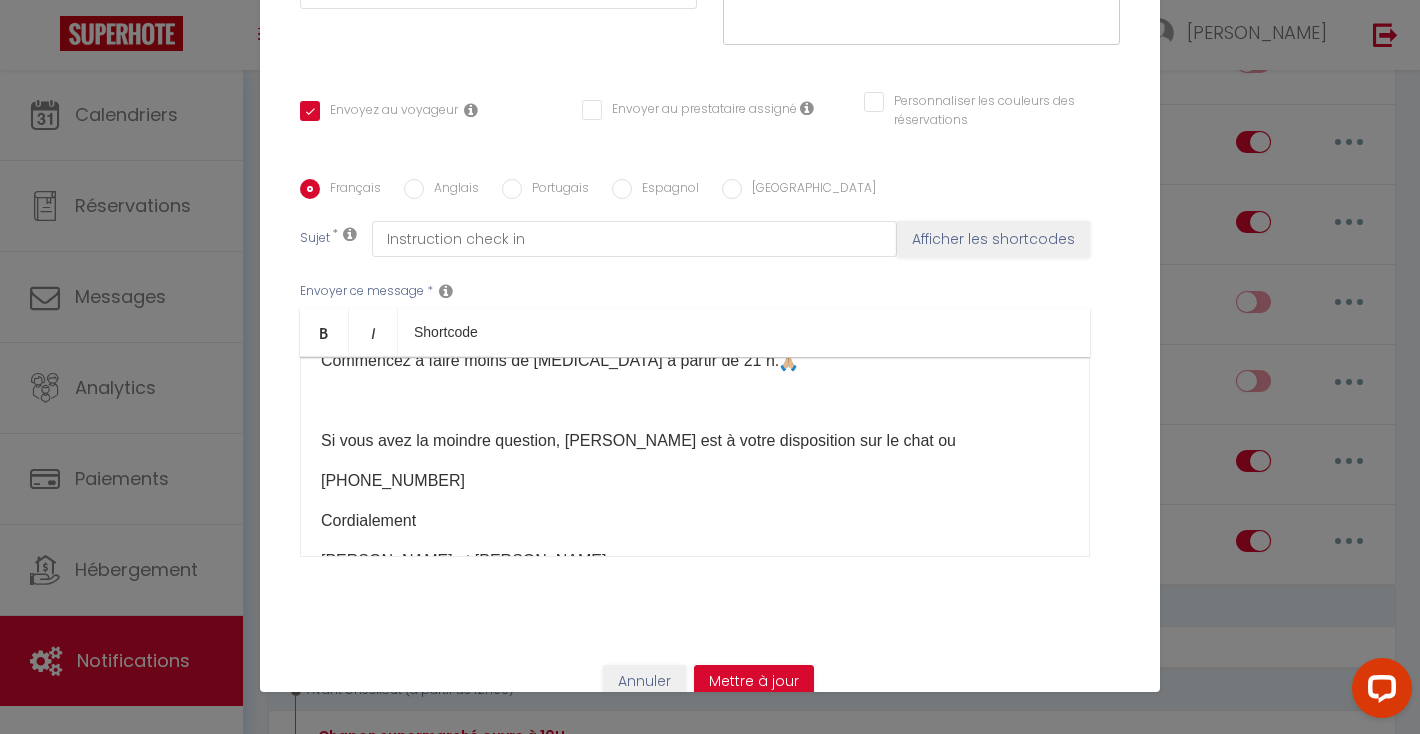 scroll, scrollTop: 336, scrollLeft: 0, axis: vertical 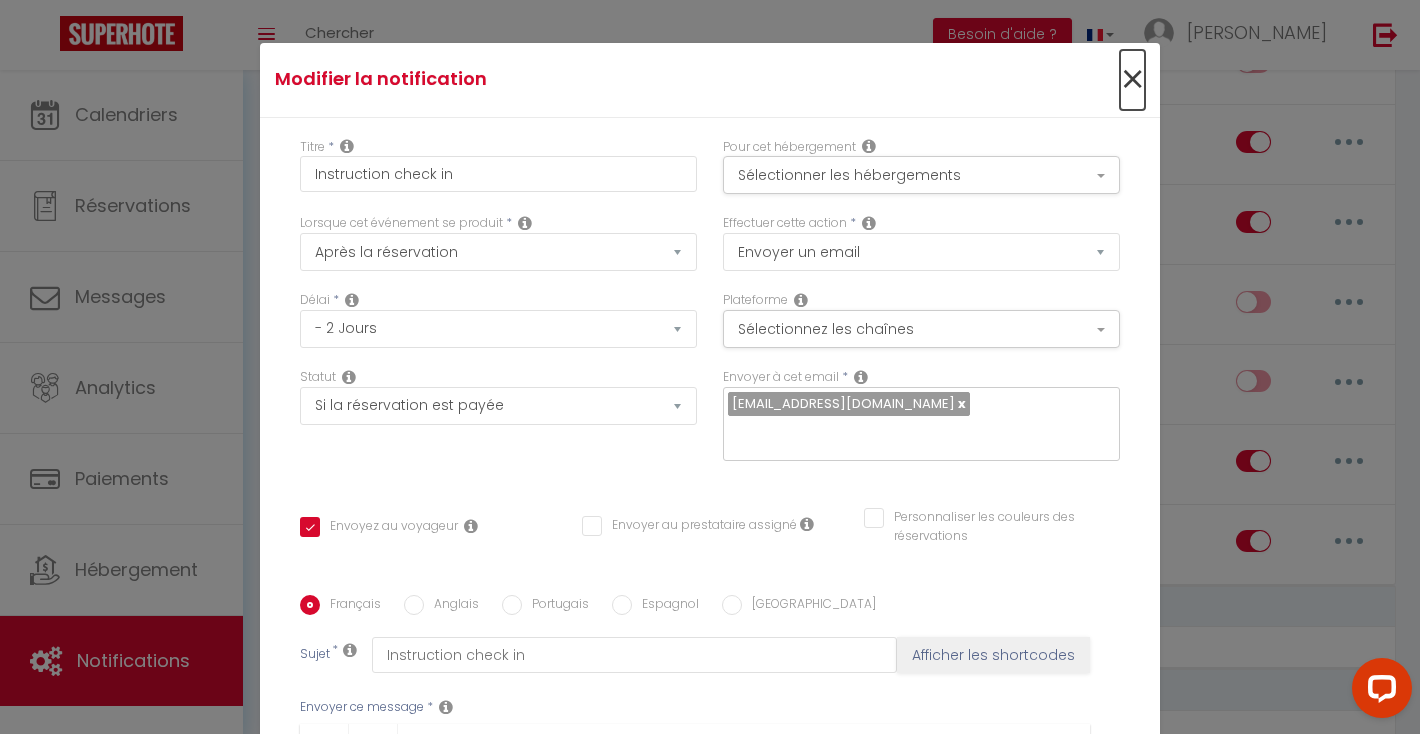 click on "×" at bounding box center [1132, 80] 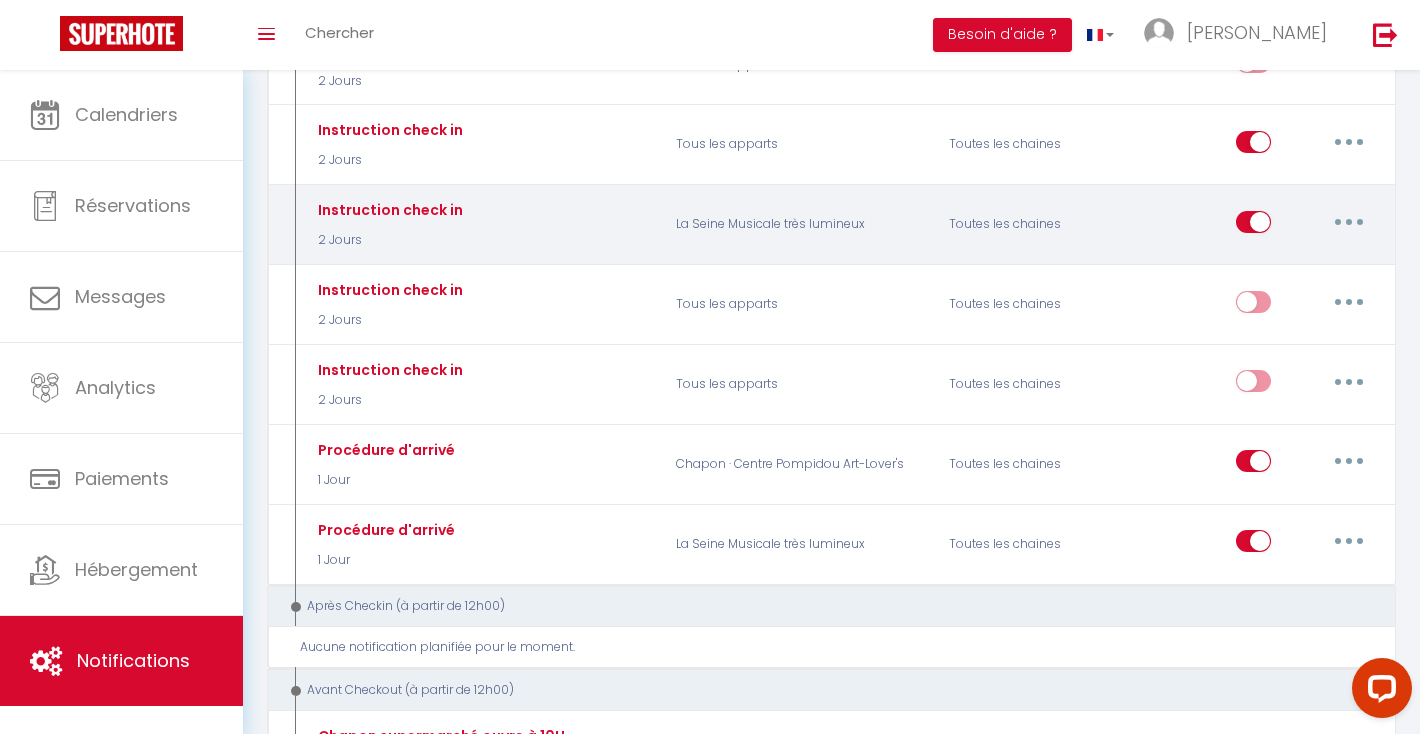 click at bounding box center (1253, 226) 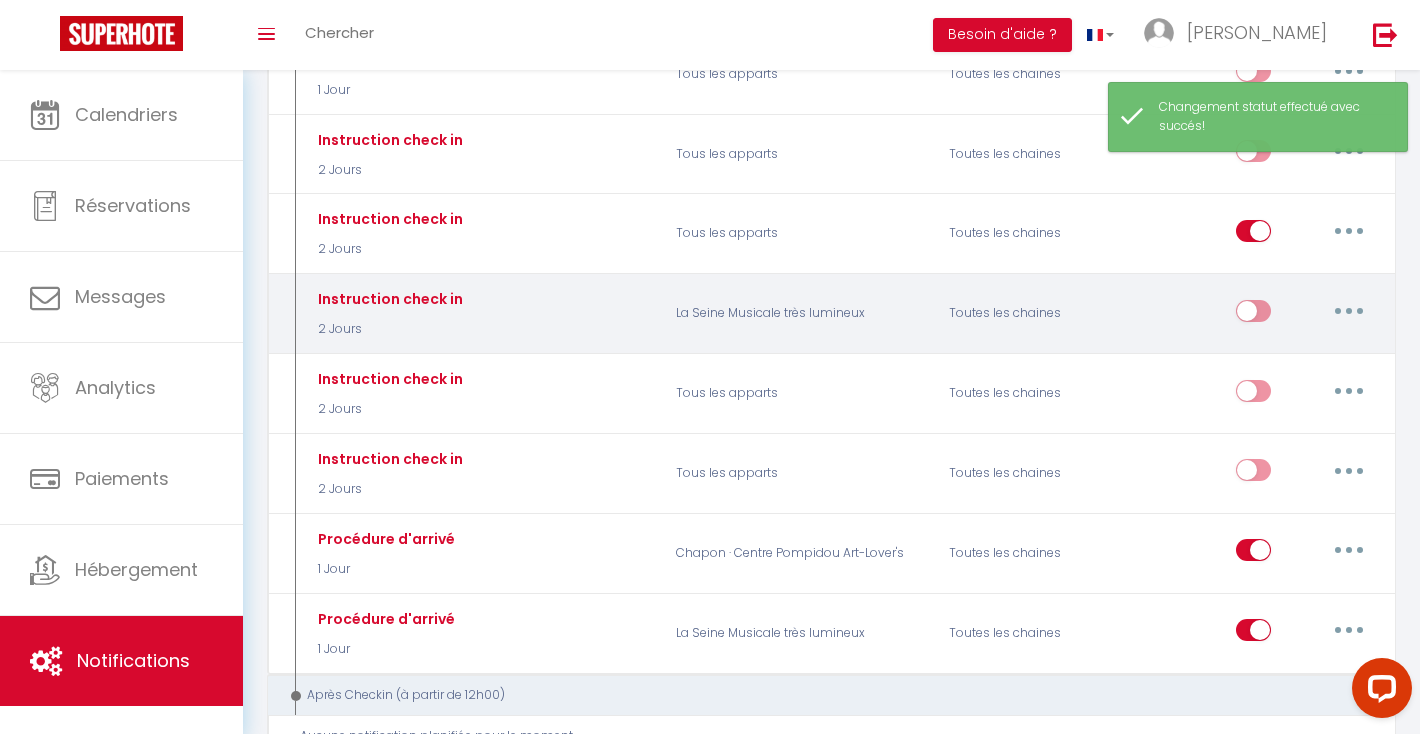 scroll, scrollTop: 753, scrollLeft: 0, axis: vertical 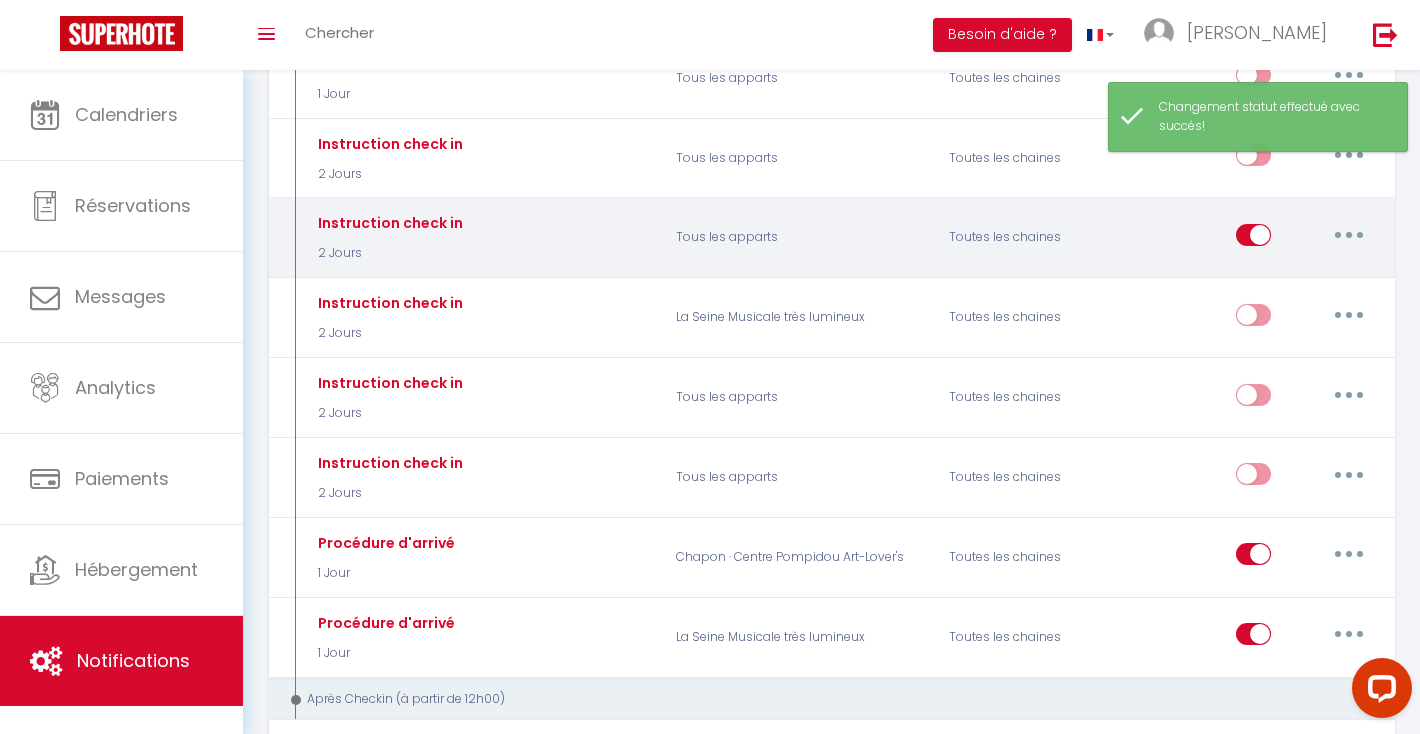 click at bounding box center (1349, 235) 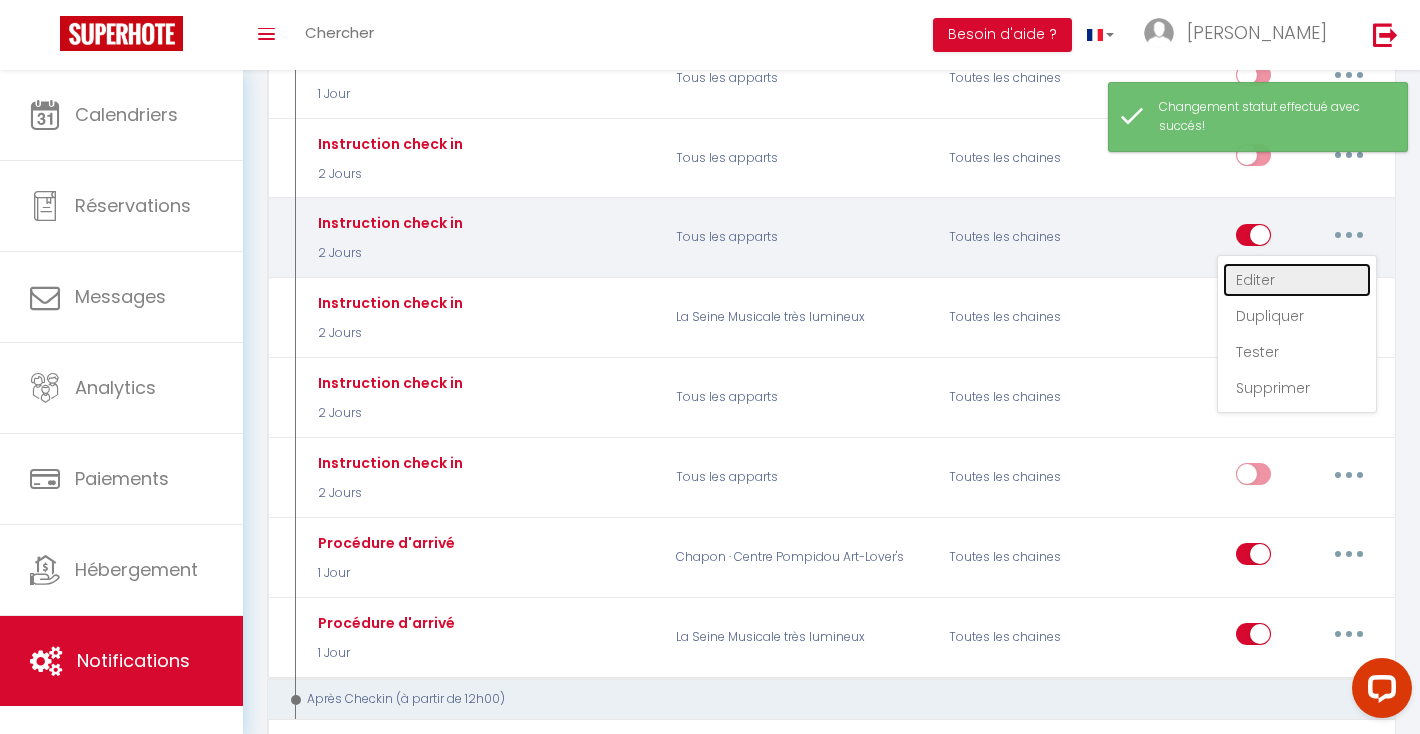 click on "Editer" at bounding box center [1297, 280] 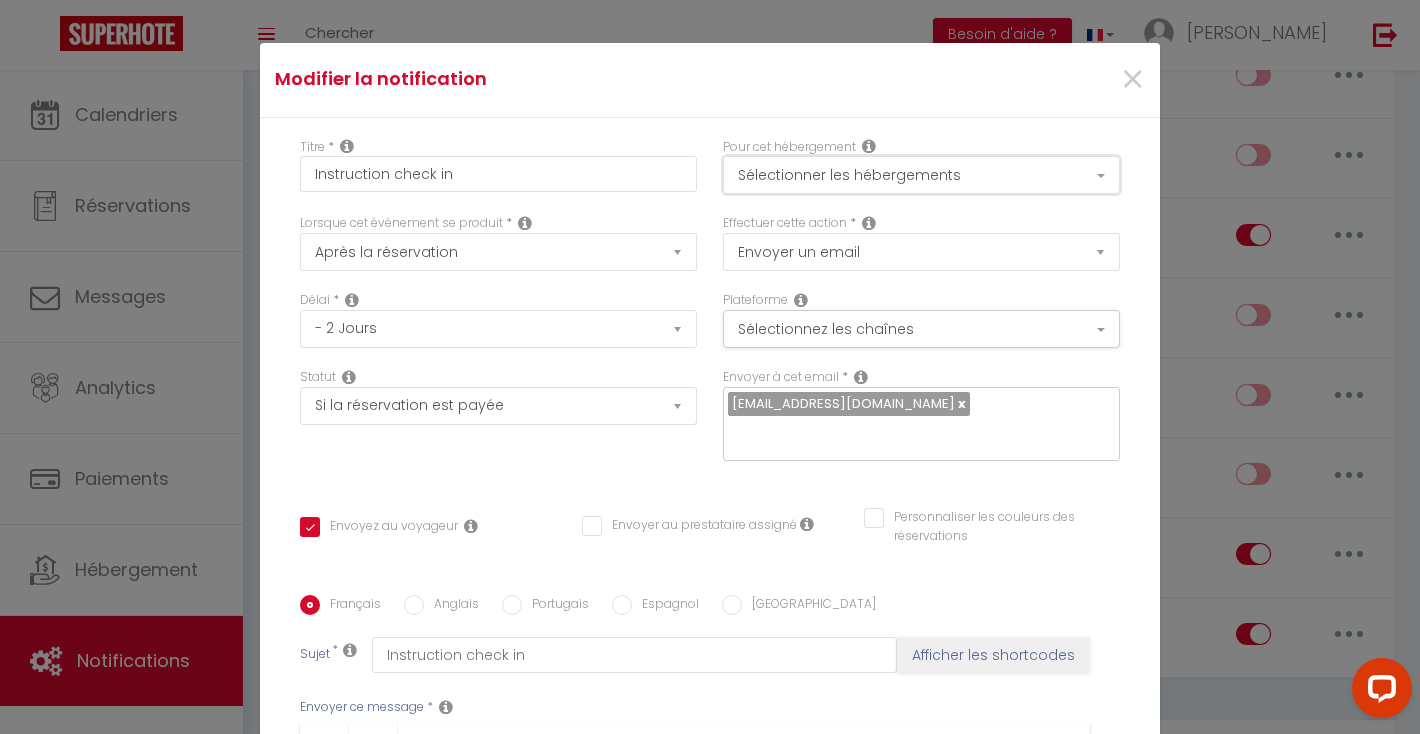 click on "Sélectionner les hébergements" at bounding box center (921, 175) 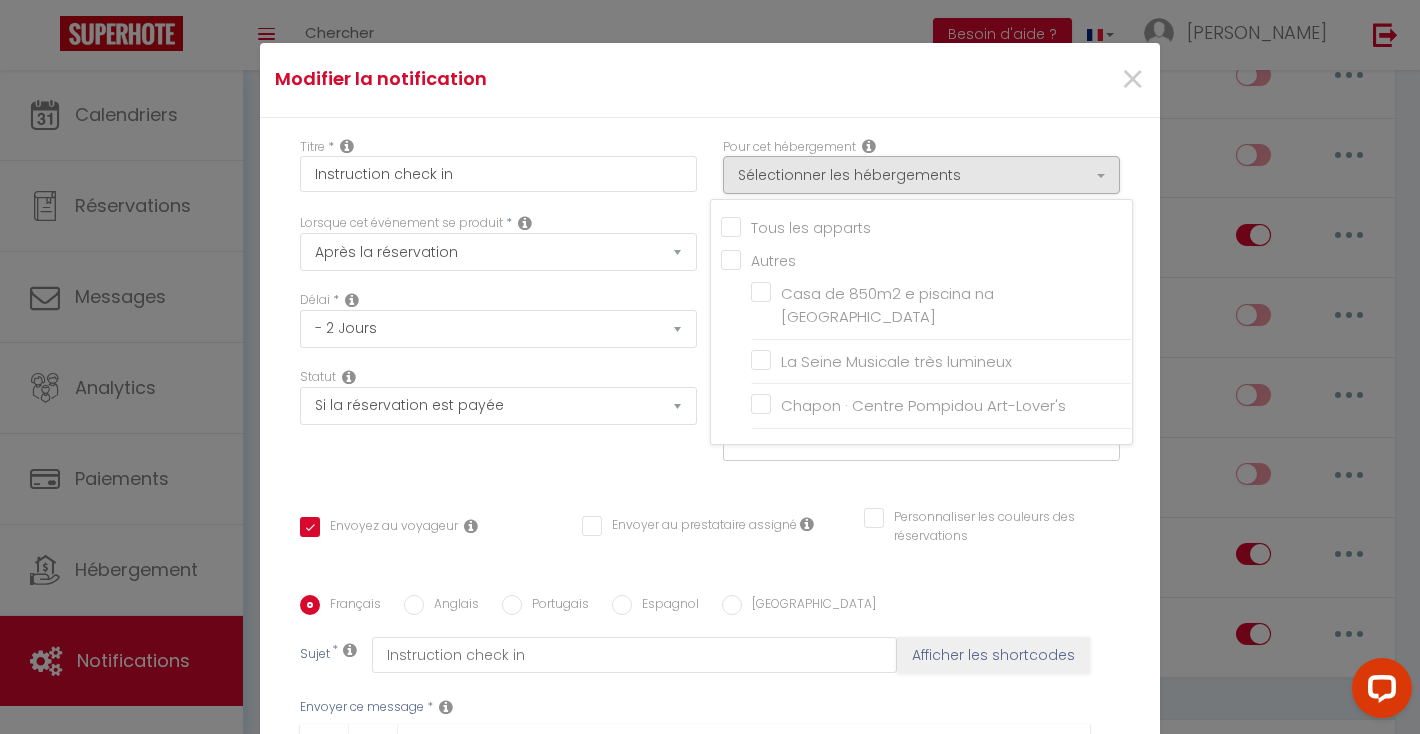 click on "Titre   *     Instruction check in   Pour cet hébergement
Sélectionner les hébergements
Tous les apparts
Autres
Casa de 850m2 e piscina na [GEOGRAPHIC_DATA]
La Seine Musicale très lumineux
[GEOGRAPHIC_DATA] Pompidou Art-Lover's
Lorsque cet événement se produit   *      Après la réservation   Avant Checkin (à partir de 12h00)   Après Checkin (à partir de 12h00)   Avant Checkout (à partir de 12h00)   Après Checkout (à partir de 12h00)   Température   Co2   [MEDICAL_DATA] sonore   Après visualisation lien paiement   Après Paiement Lien KO   Après Caution Lien KO   Après Paiement Automatique KO      *" at bounding box center (710, 596) 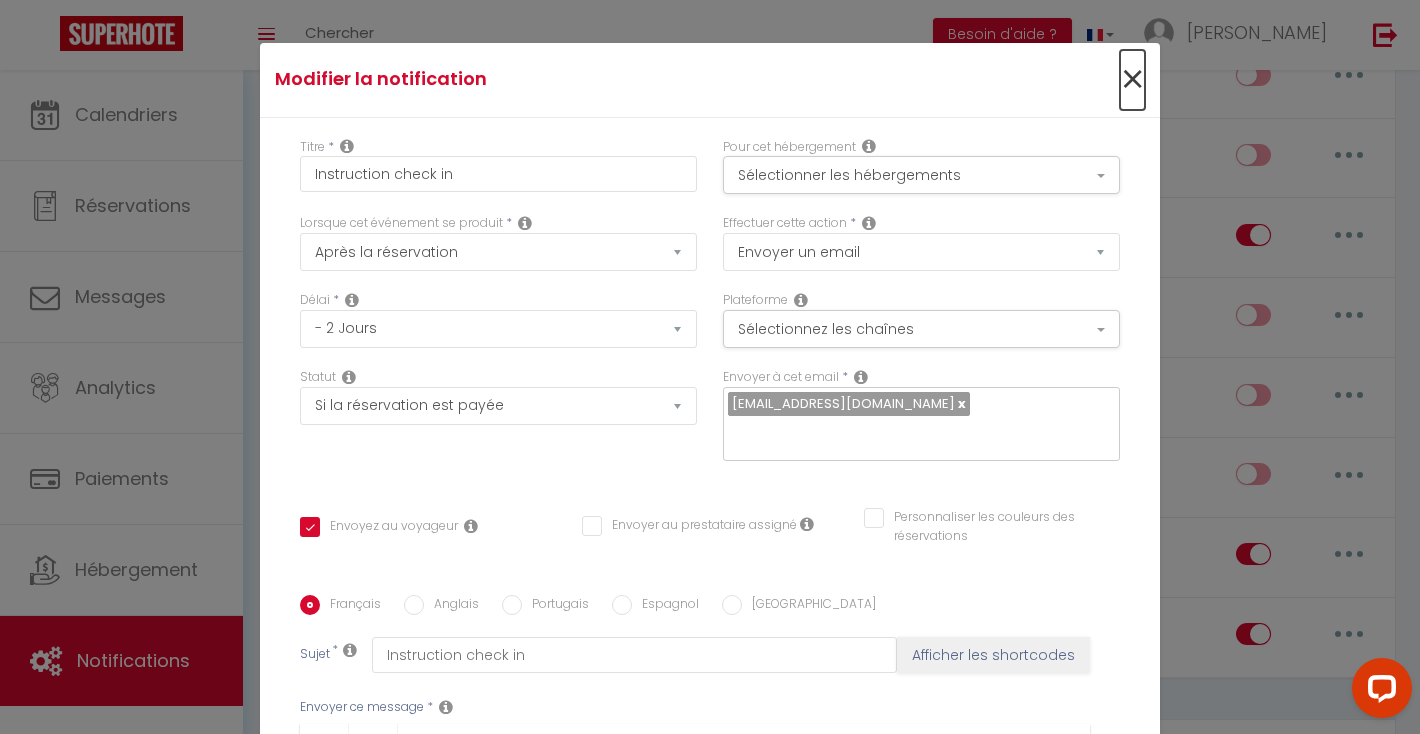 click on "×" at bounding box center (1132, 80) 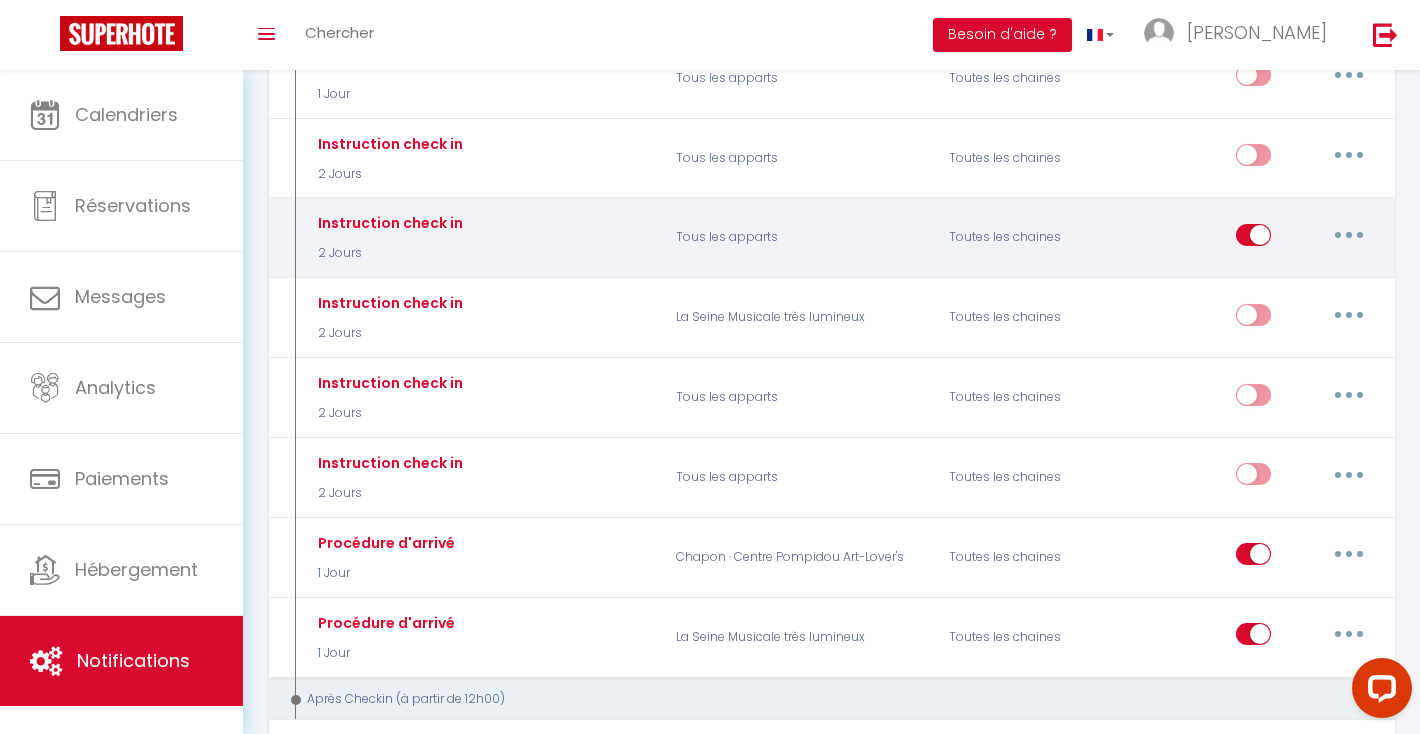 click at bounding box center (1349, 235) 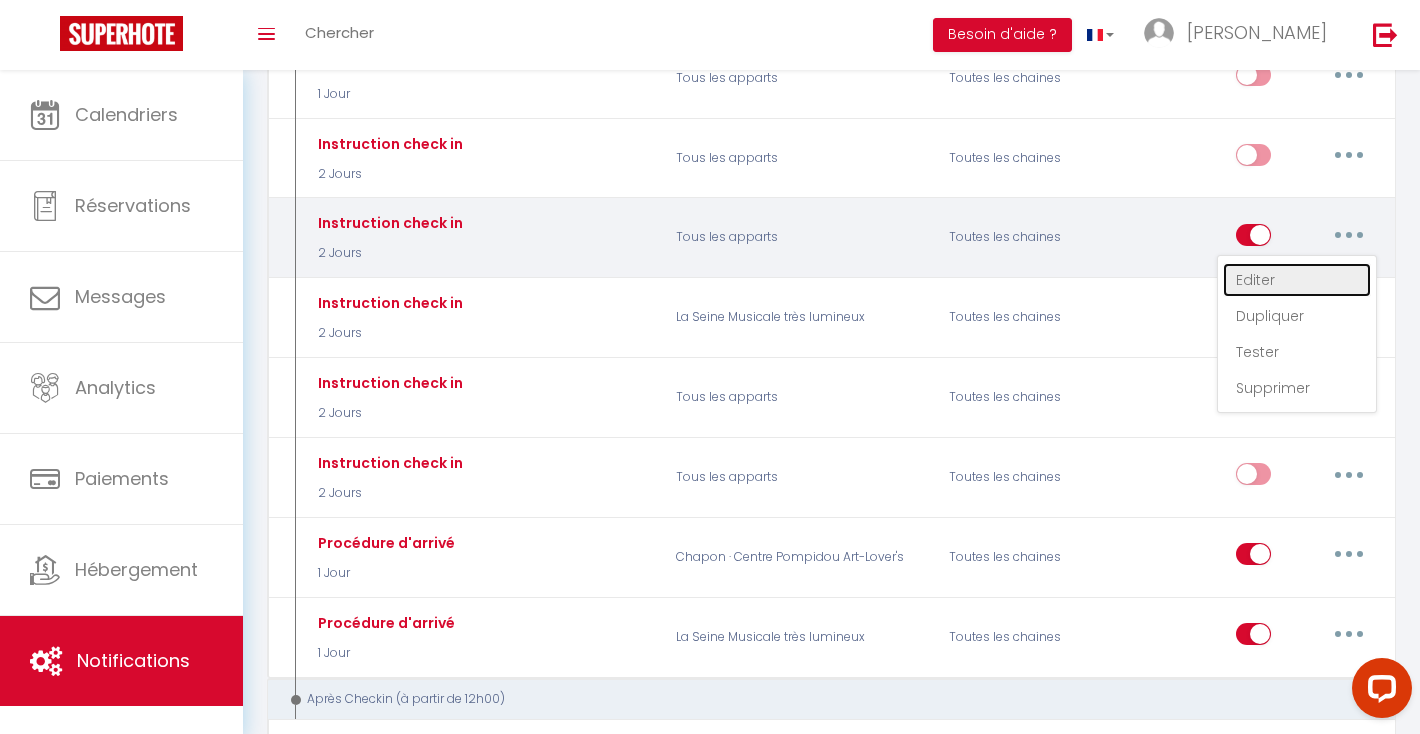 click on "Editer" at bounding box center (1297, 280) 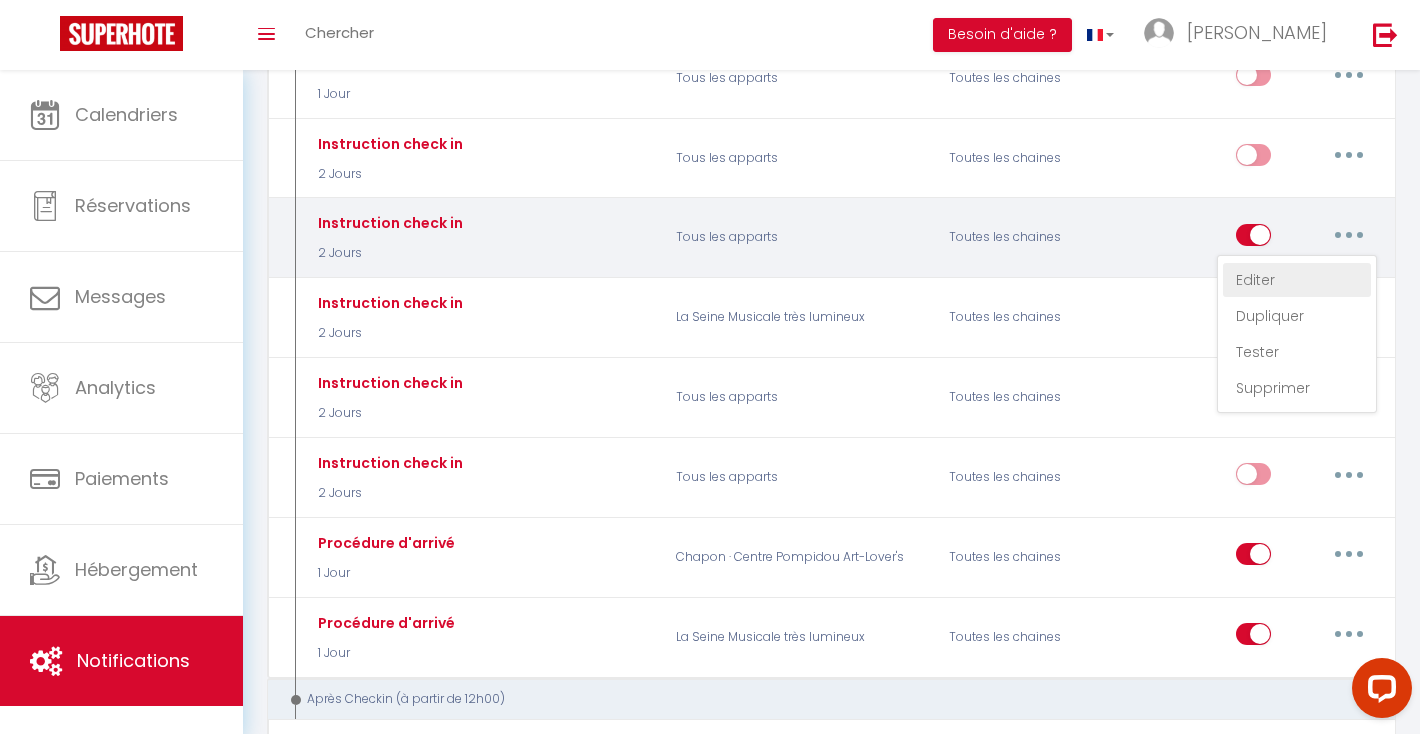 checkbox on "true" 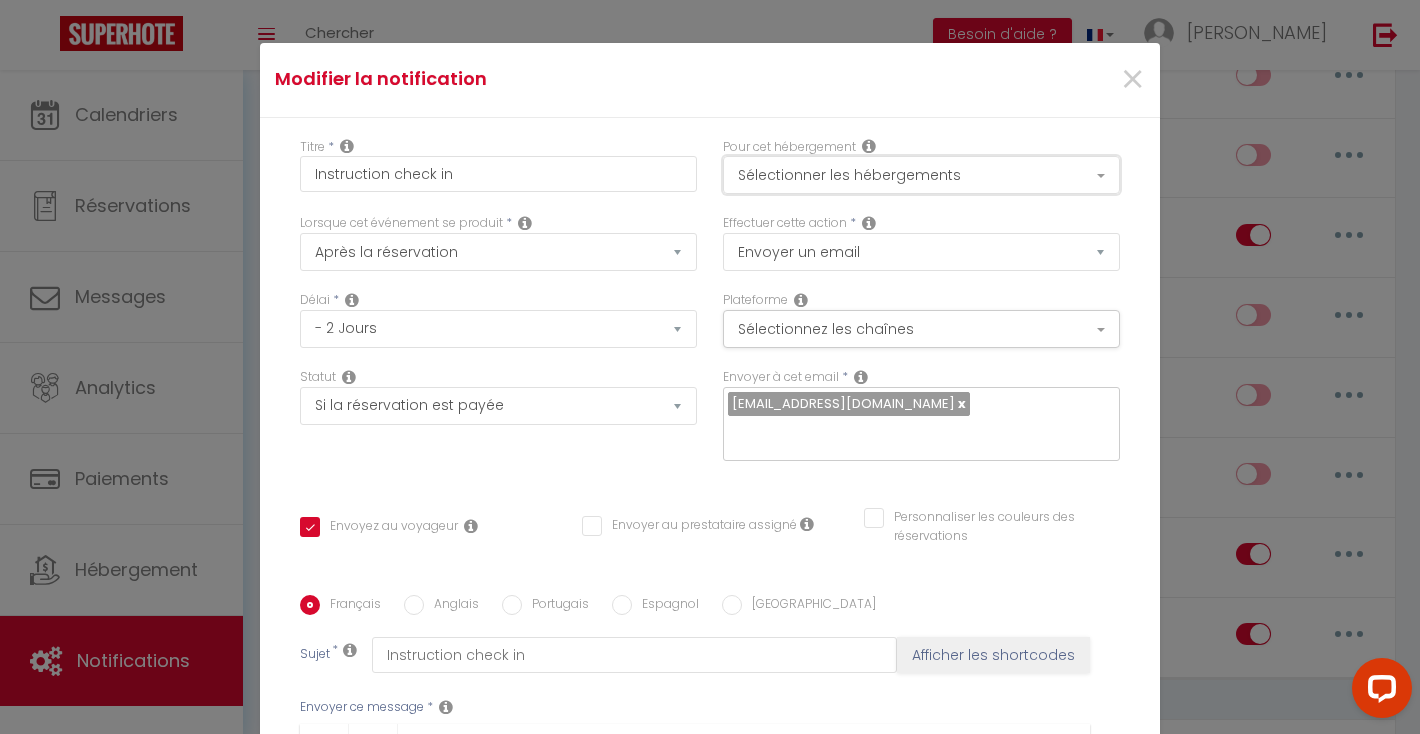 click on "Sélectionner les hébergements" at bounding box center [921, 175] 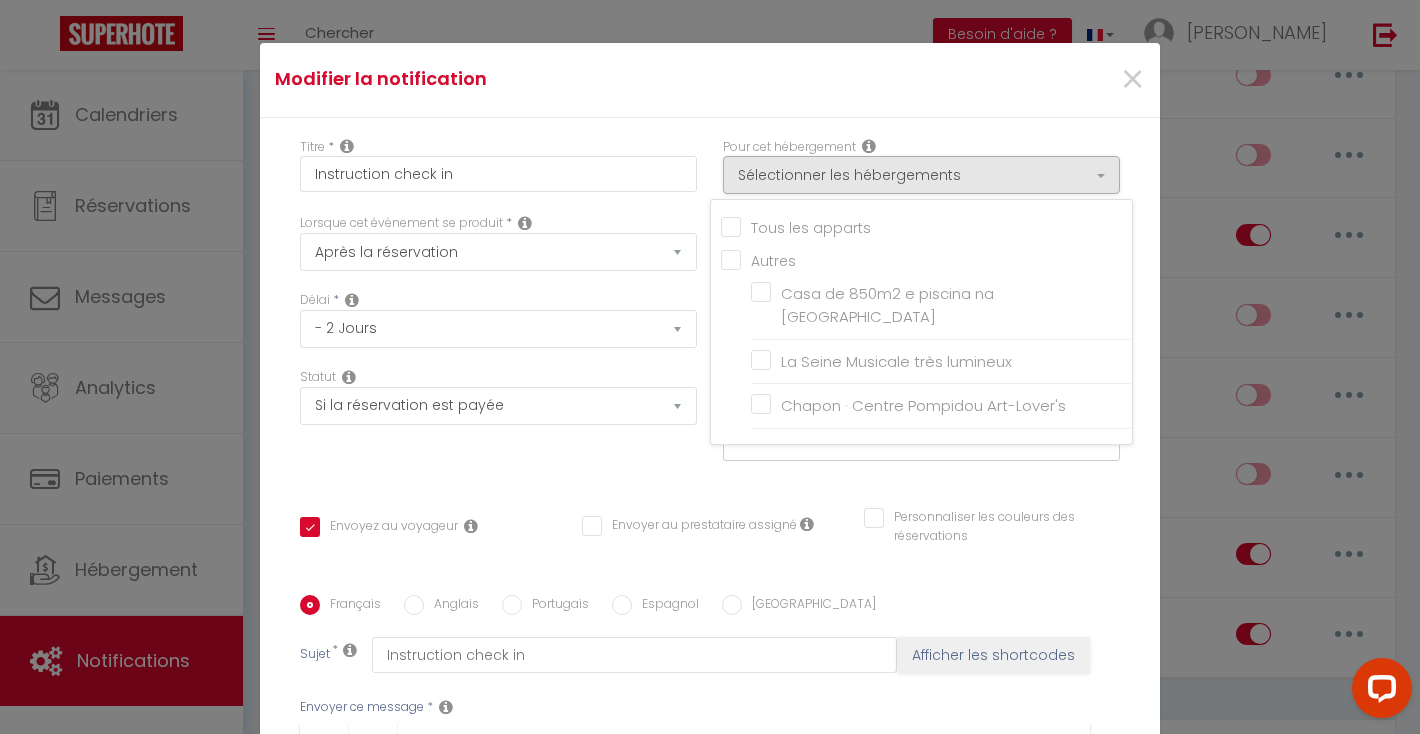 click on "Modifier la notification   ×" at bounding box center [710, 80] 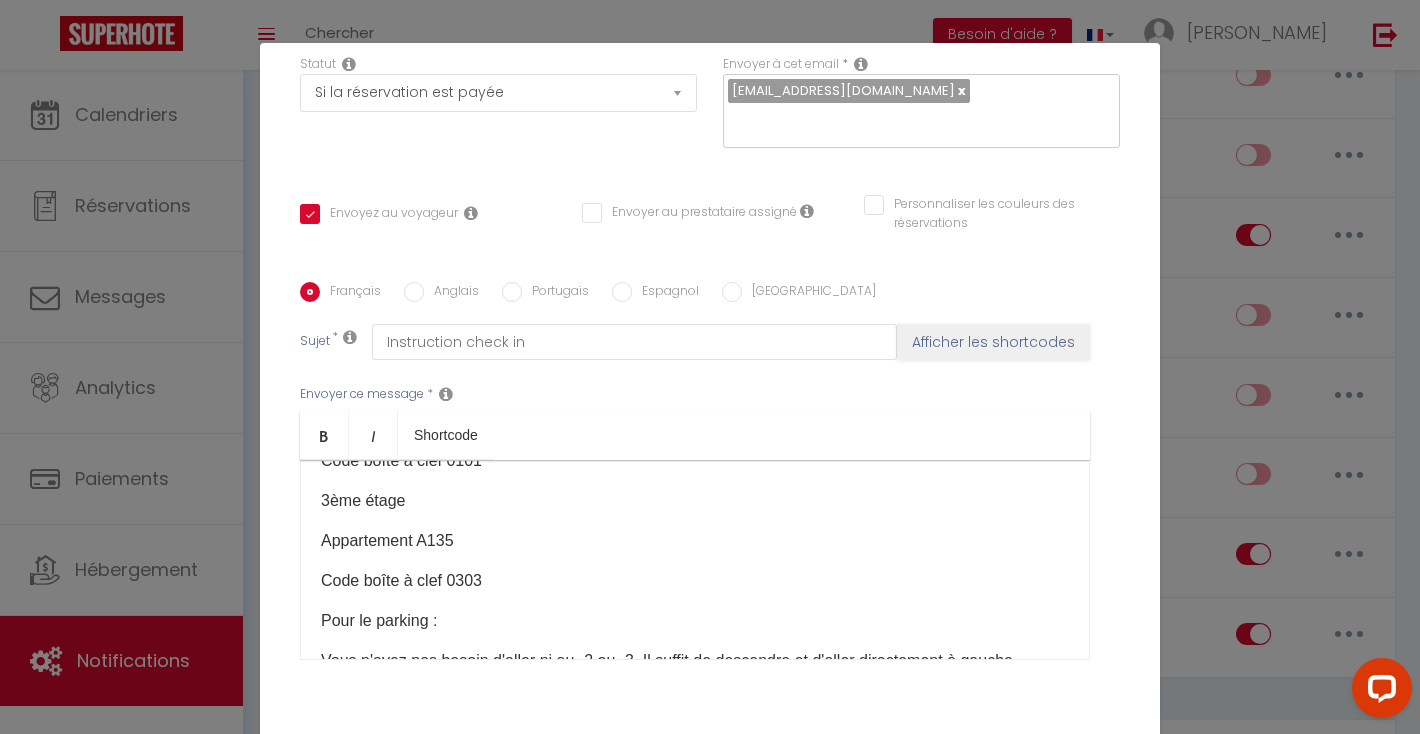 scroll, scrollTop: 331, scrollLeft: 0, axis: vertical 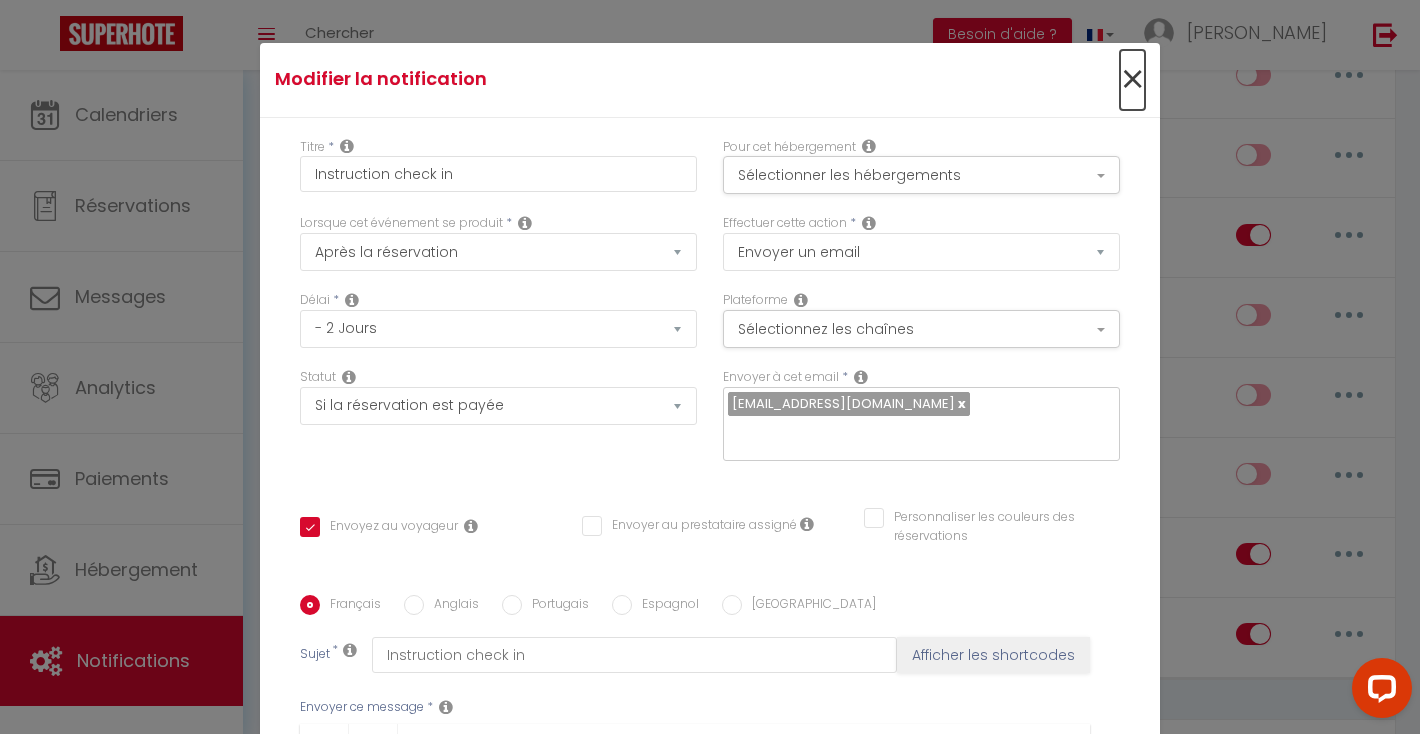 click on "×" at bounding box center [1132, 80] 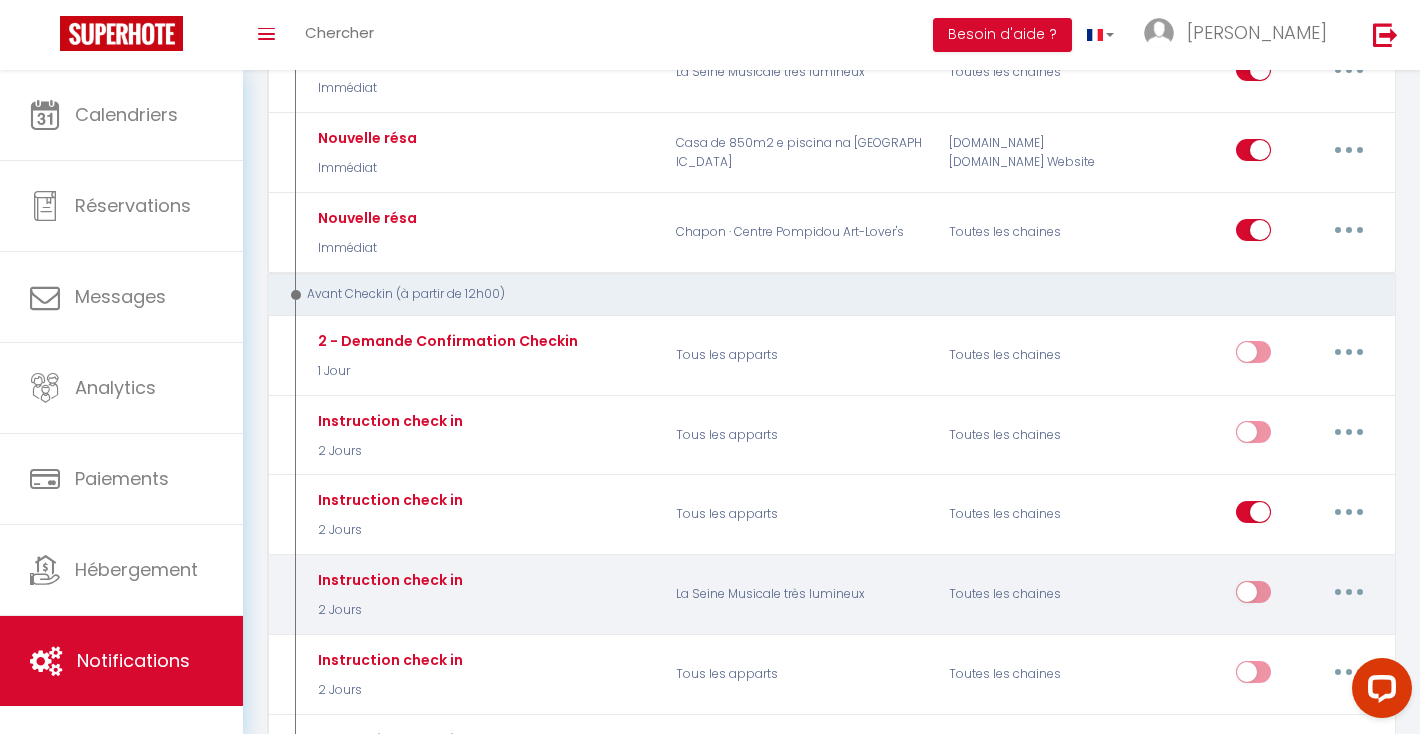 scroll, scrollTop: 511, scrollLeft: 0, axis: vertical 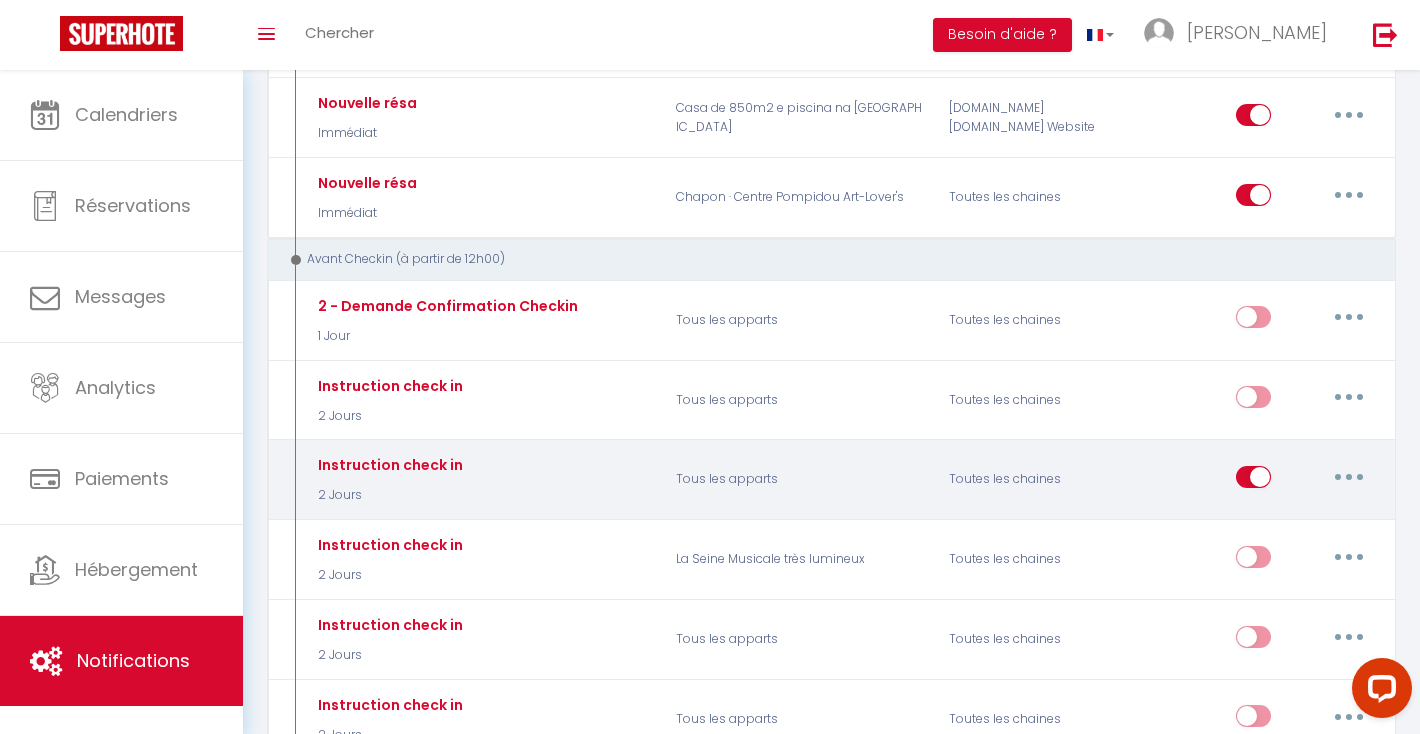 click at bounding box center (1349, 477) 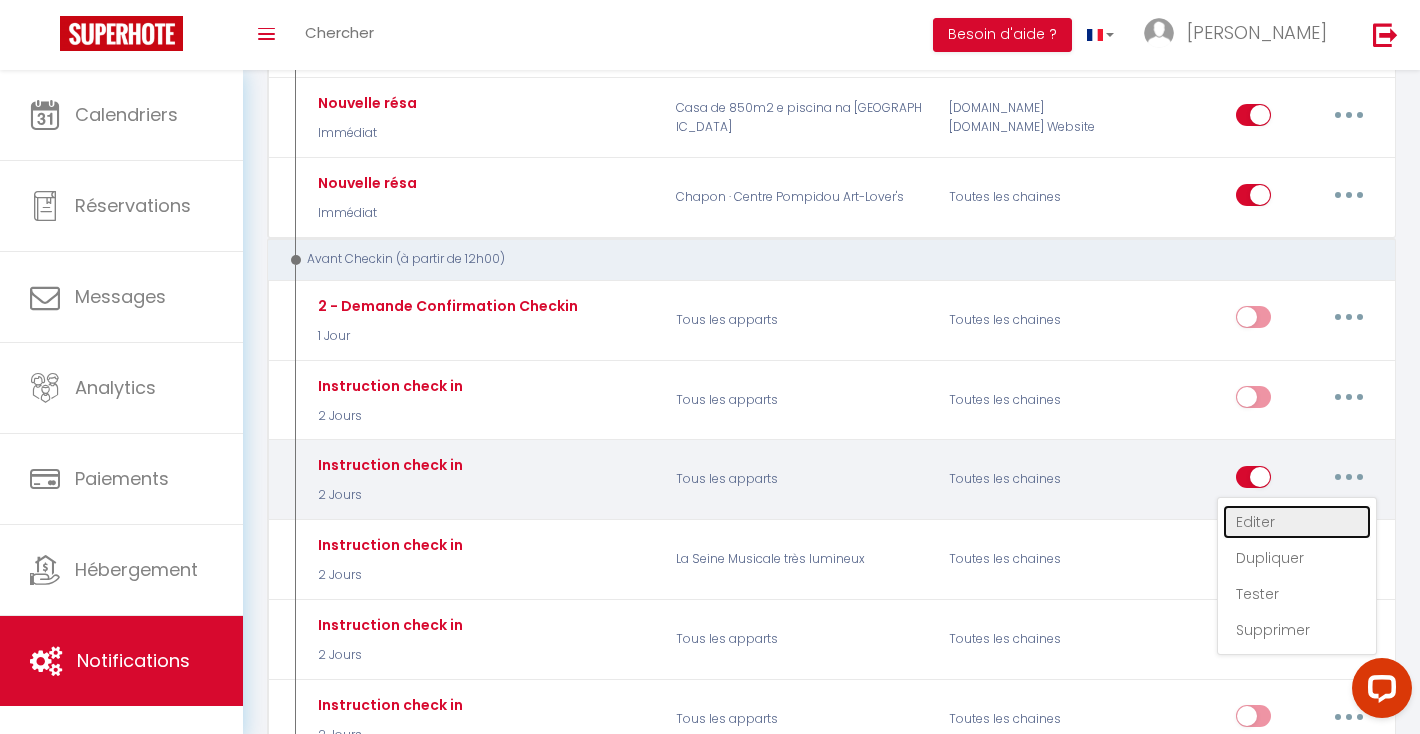 click on "Editer" at bounding box center [1297, 522] 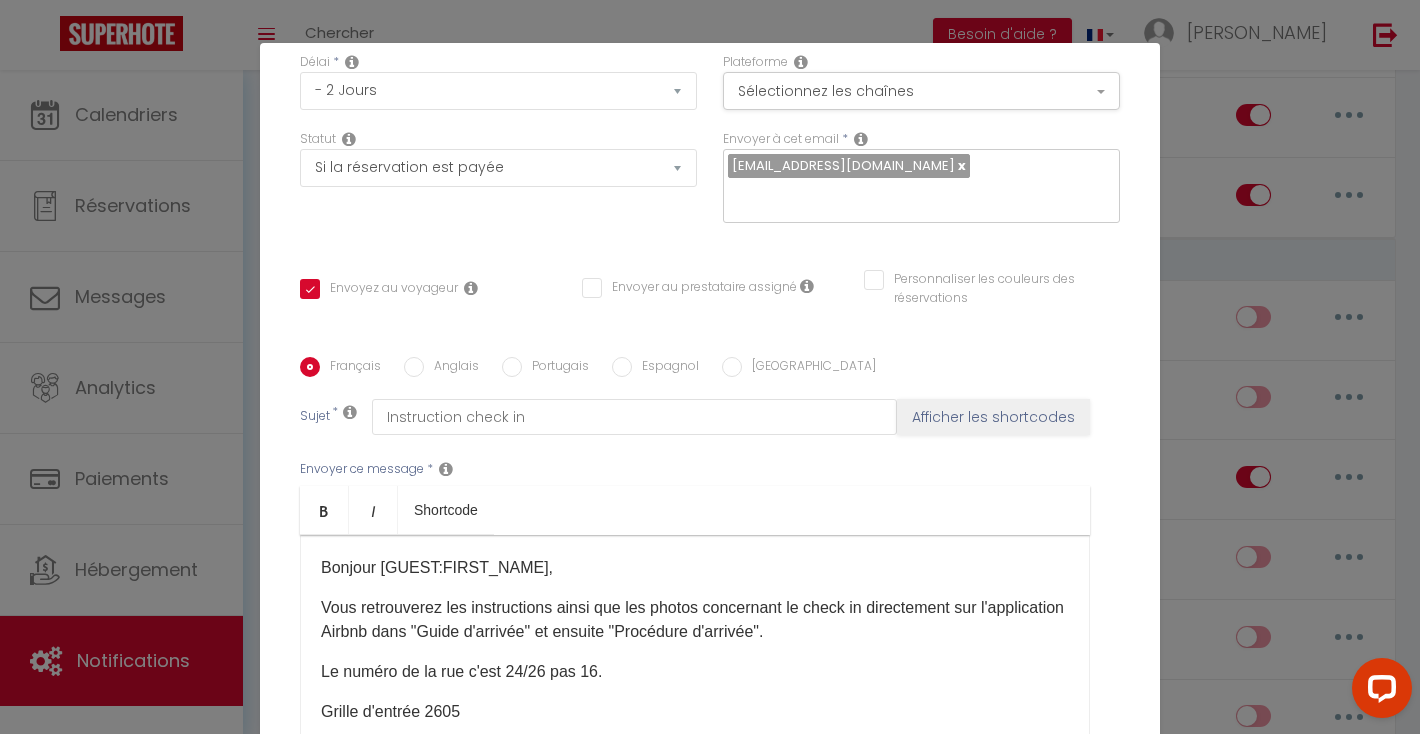 scroll, scrollTop: 295, scrollLeft: 0, axis: vertical 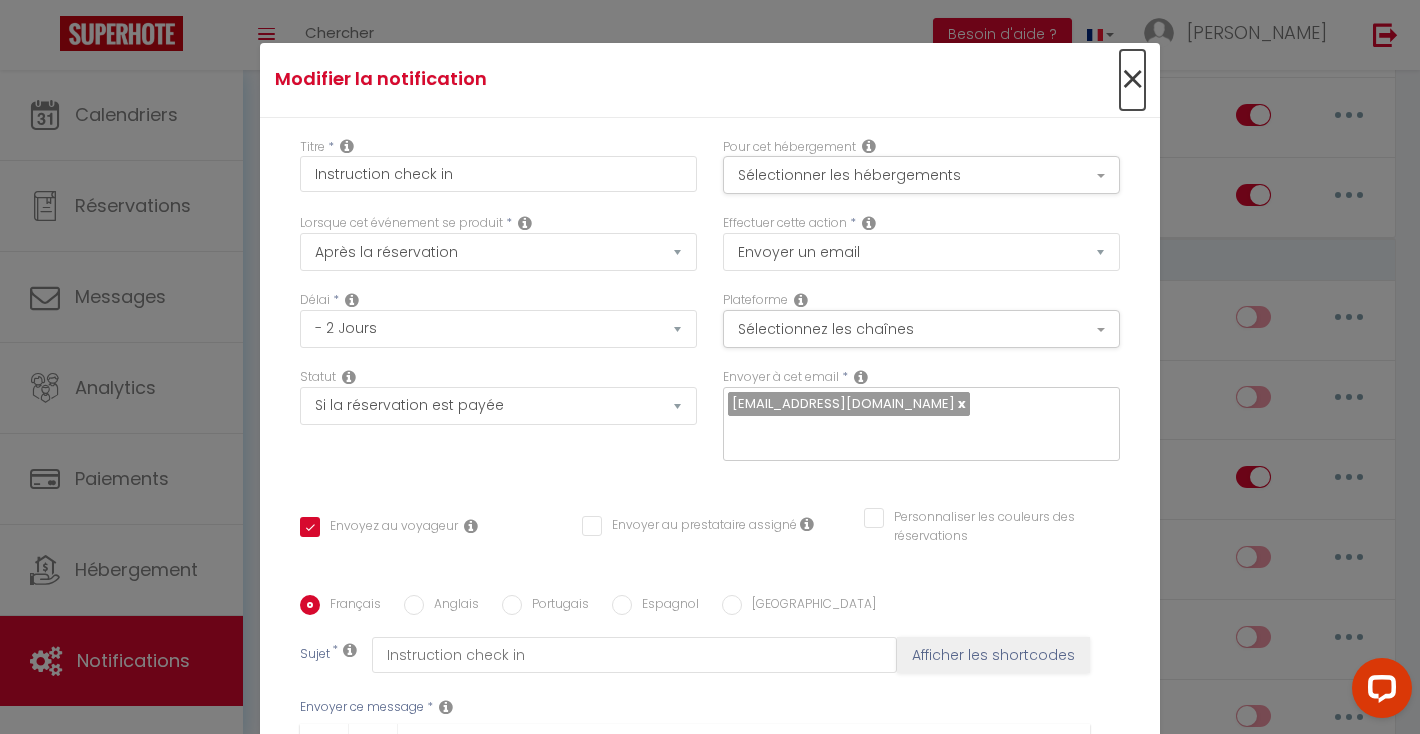 click on "×" at bounding box center [1132, 80] 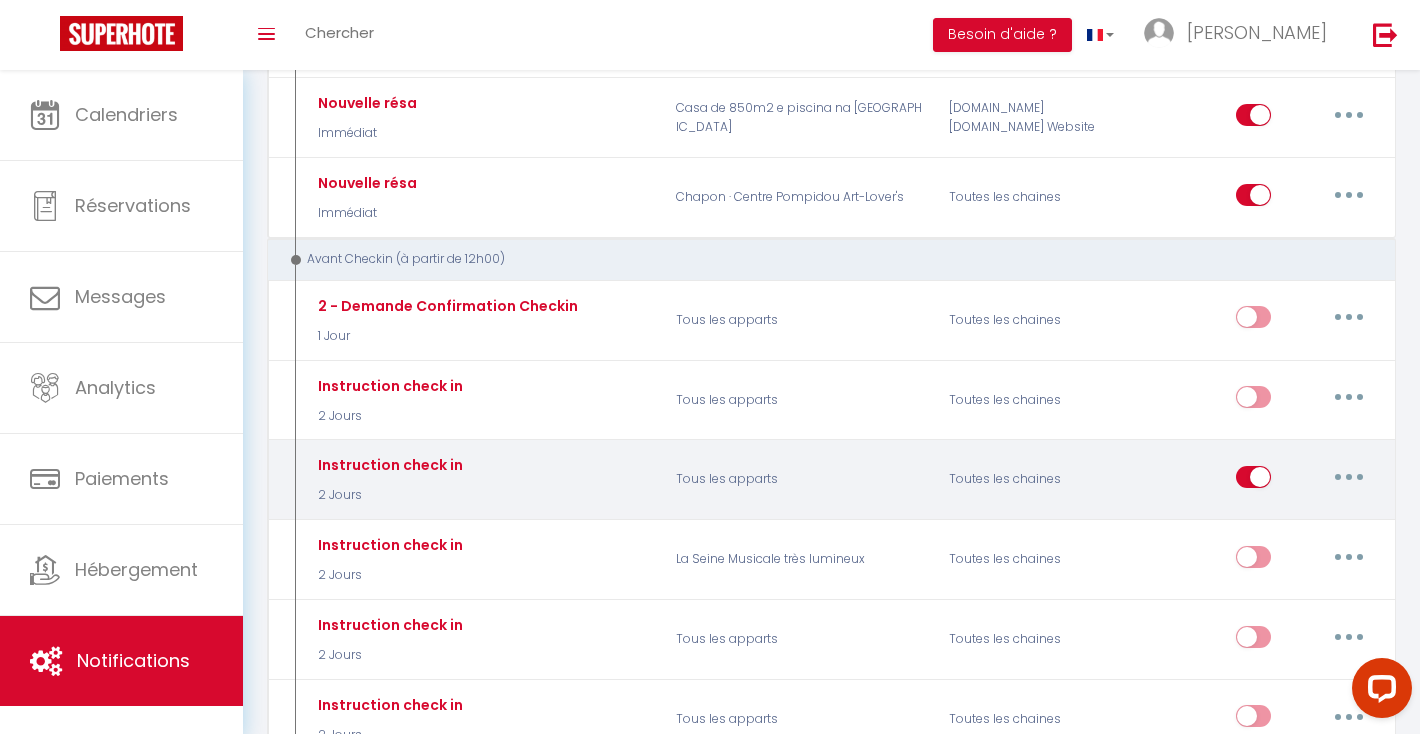 click at bounding box center (1349, 477) 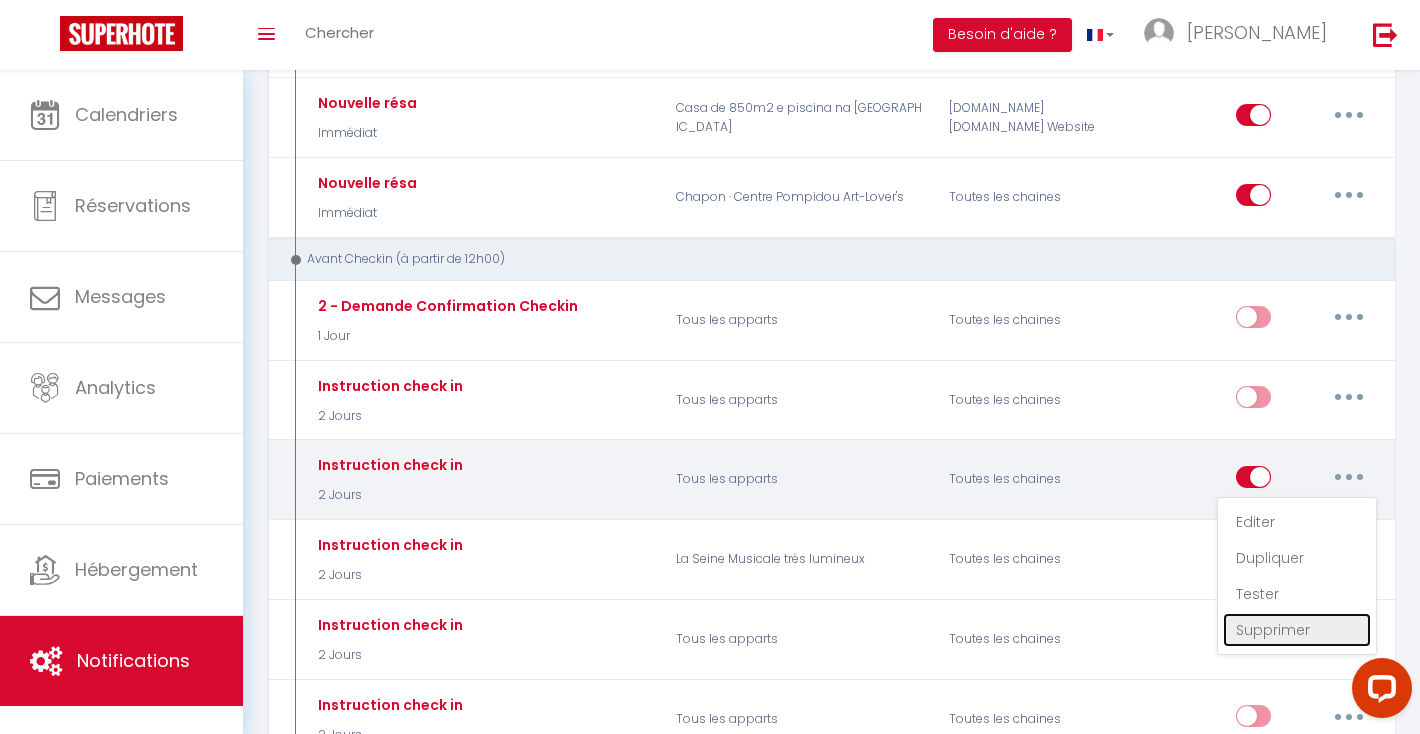 click on "Supprimer" at bounding box center (1297, 630) 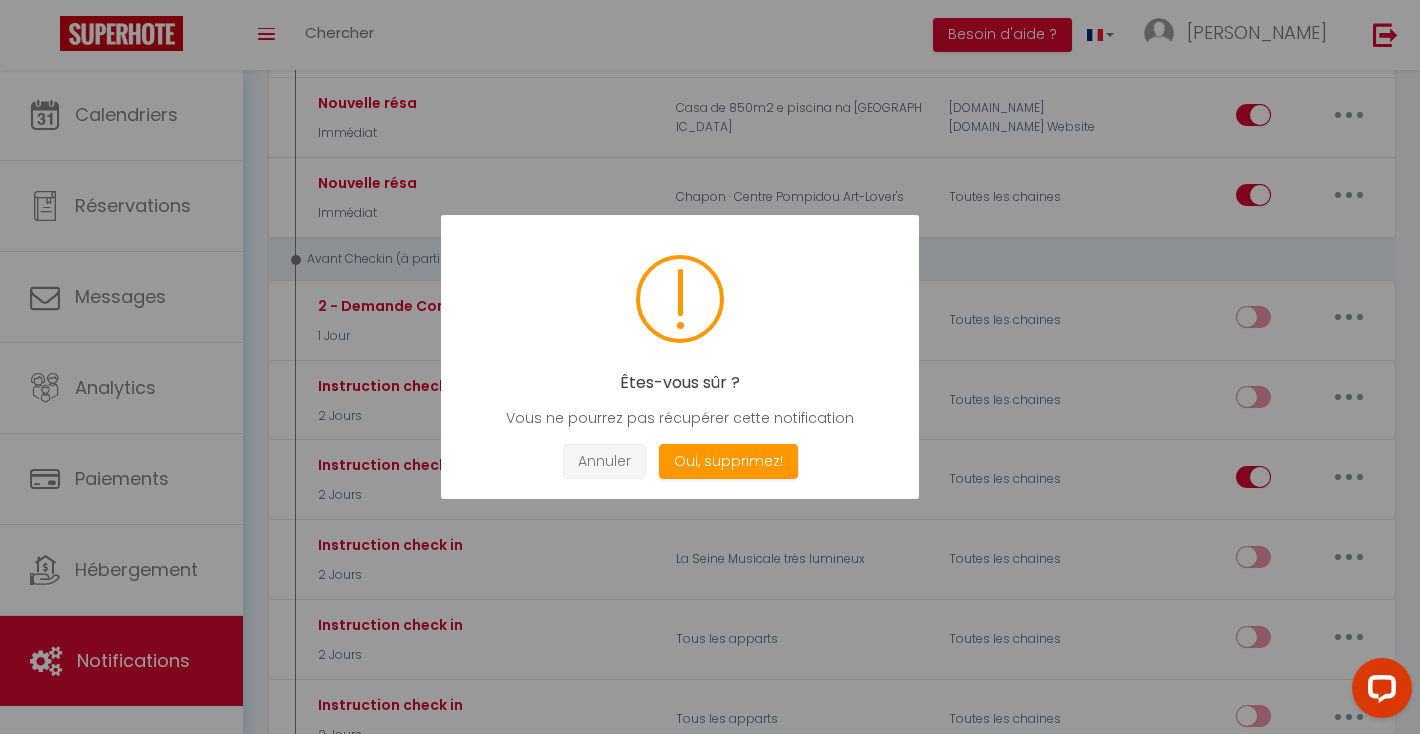 click on "Annuler" at bounding box center (604, 461) 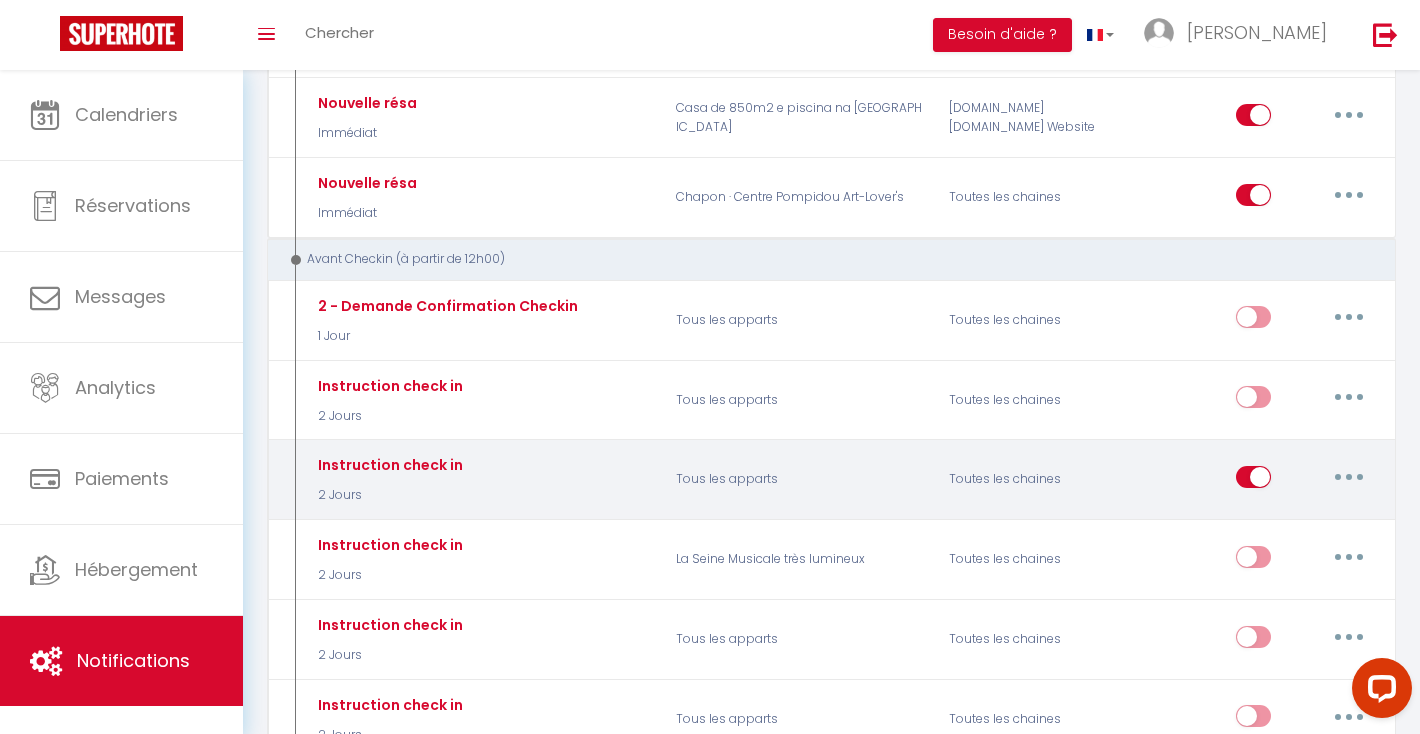 click at bounding box center [1253, 481] 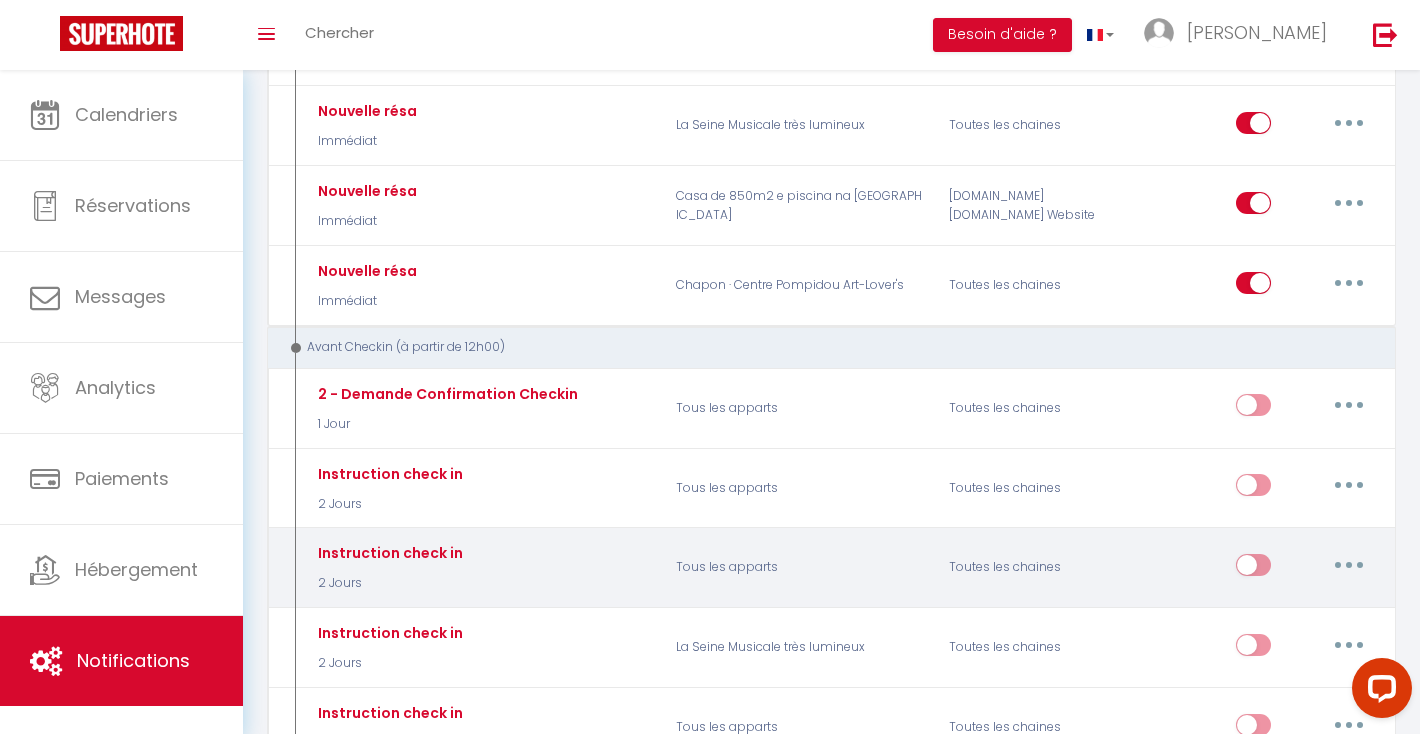 scroll, scrollTop: 0, scrollLeft: 0, axis: both 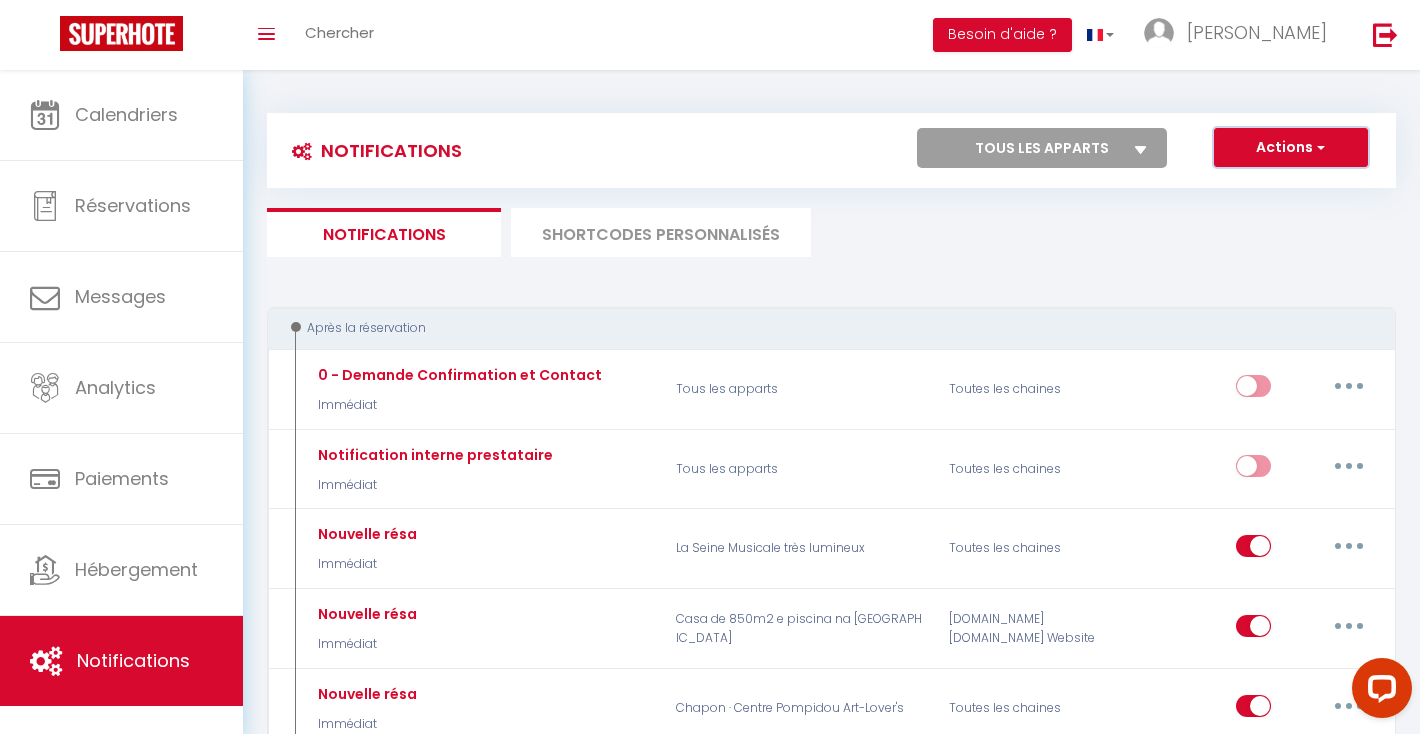 click on "Actions" at bounding box center [1291, 148] 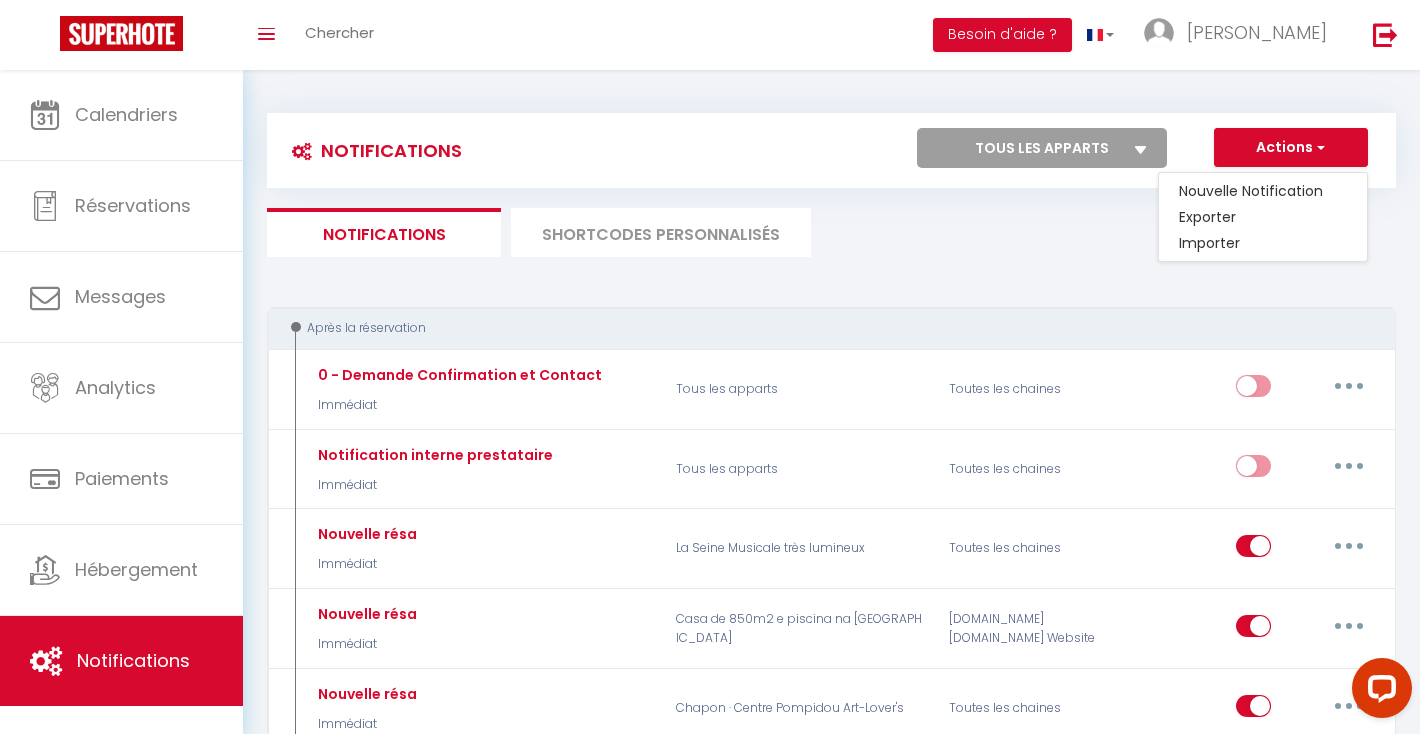 click on "Notifications
Actions
Nouvelle Notification    Exporter    Importer    Tous les apparts    Casa de 850m2 e piscina na praia de [GEOGRAPHIC_DATA] La Seine Musicale très lumineux [GEOGRAPHIC_DATA] Pompidou Art-Lover's
Actions
Nouveau shortcode personnalisé    Notifications   SHORTCODES PERSONNALISÉS
Après la réservation
0 - Demande Confirmation et Contact    Immédiat     Tous les apparts   Toutes les chaines     Editer   Dupliquer   Tester   Supprimer         Notification interne prestataire    Immédiat     Tous les apparts   Toutes les chaines     Editer   Dupliquer   Tester   Supprimer         Nouvelle résa    Immédiat     La Seine Musicale très lumineux
Toutes les chaines     Editer   Dupliquer   Tester   Supprimer         Nouvelle résa    Immédiat     Casa de 850m2 e piscina na praia de [GEOGRAPHIC_DATA]" at bounding box center [831, 2164] 